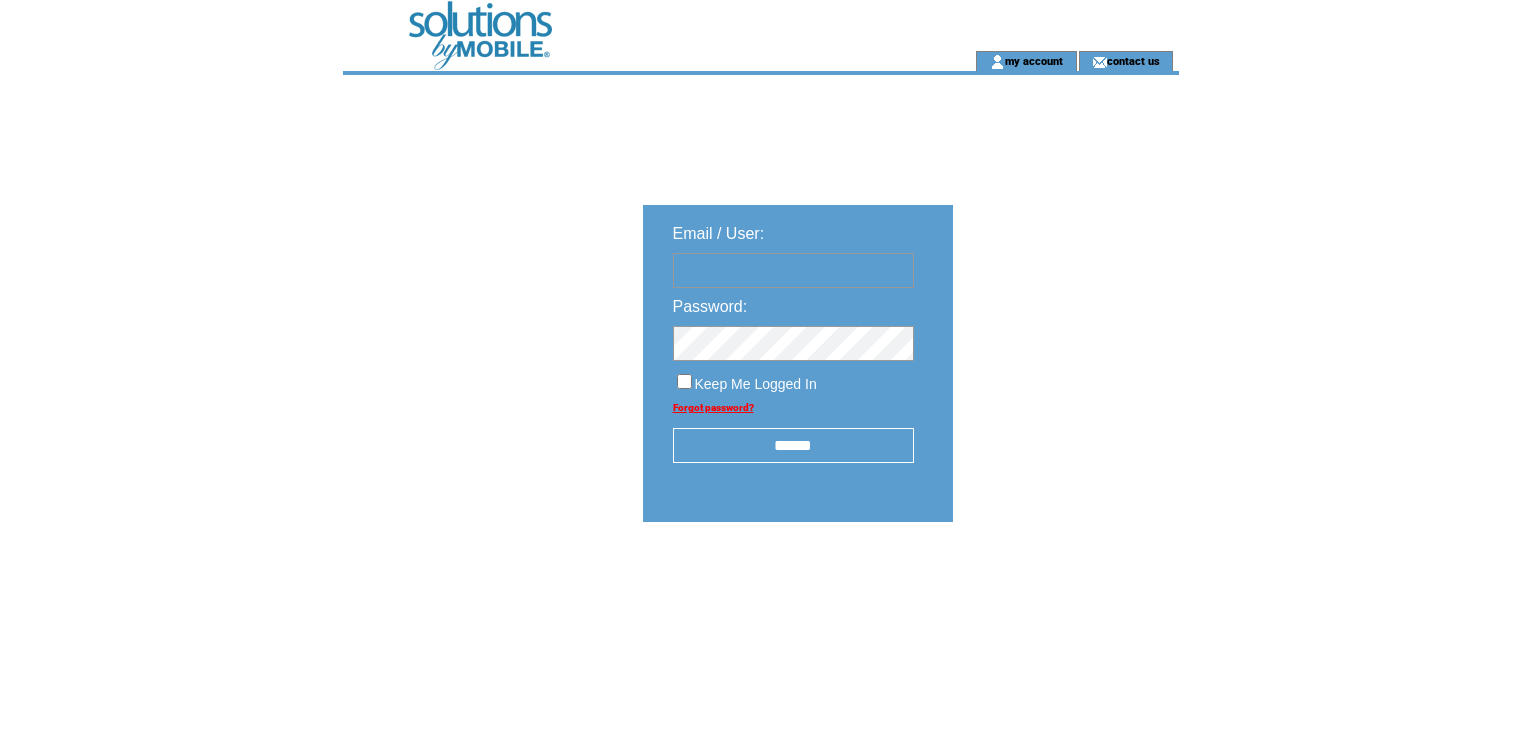scroll, scrollTop: 0, scrollLeft: 0, axis: both 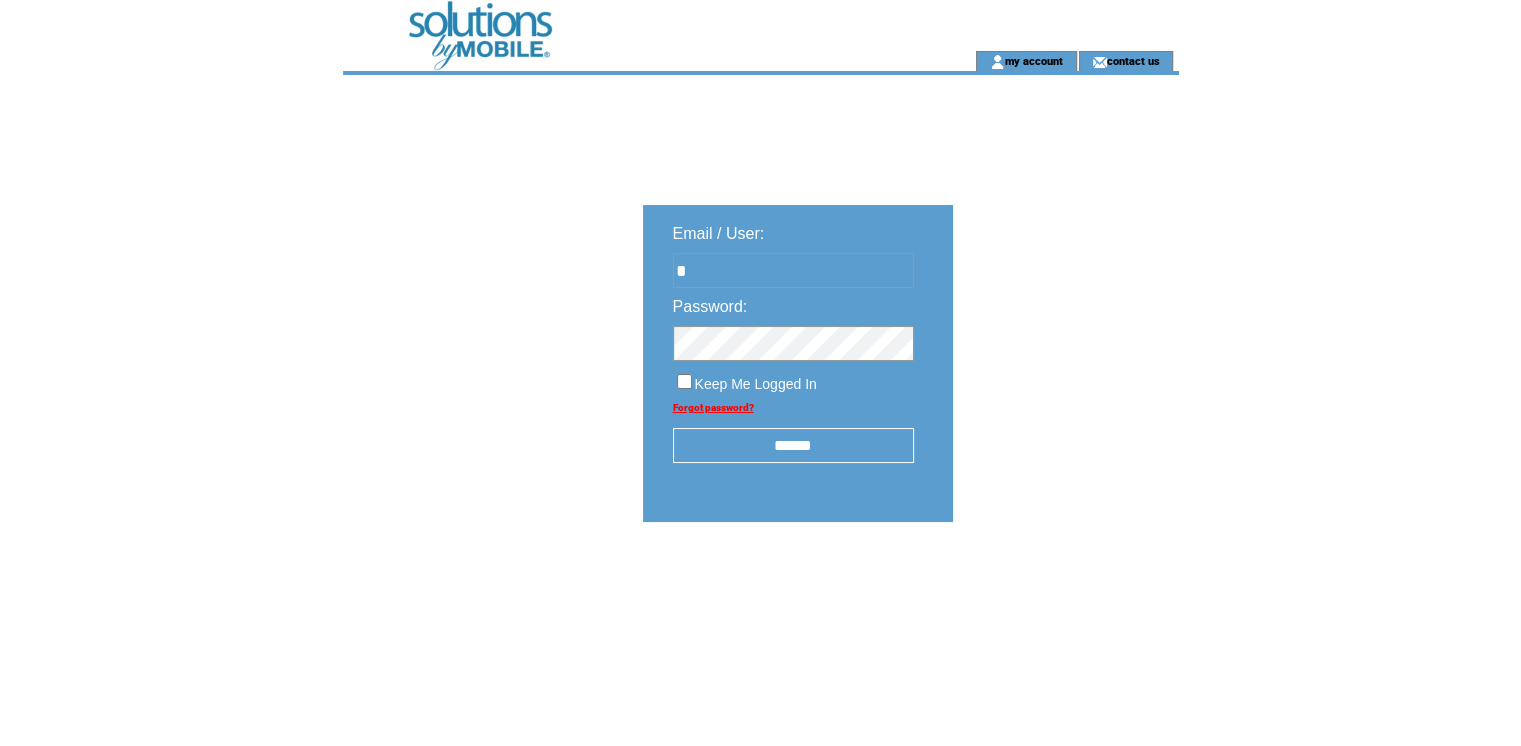type on "**********" 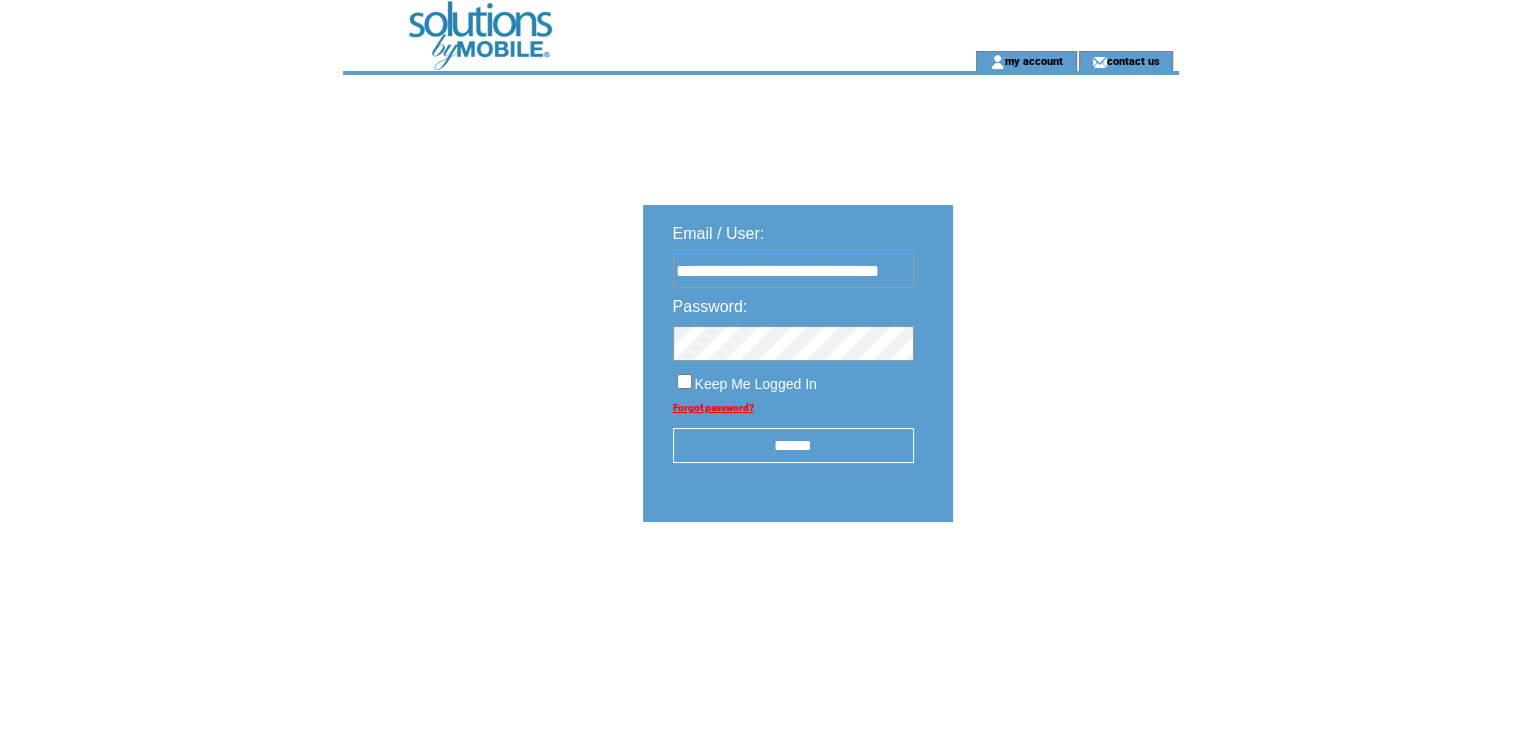 click on "******" at bounding box center [793, 445] 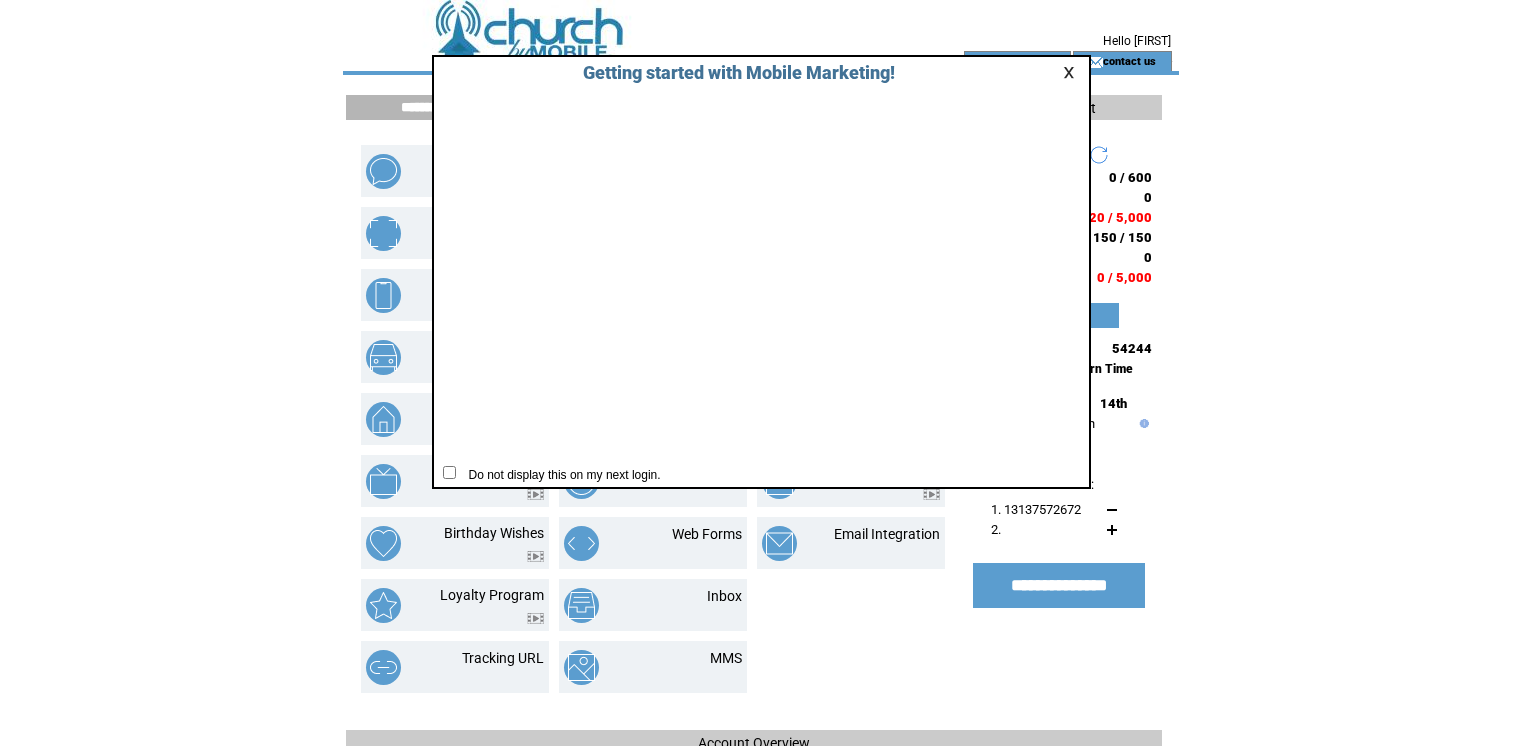 scroll, scrollTop: 0, scrollLeft: 0, axis: both 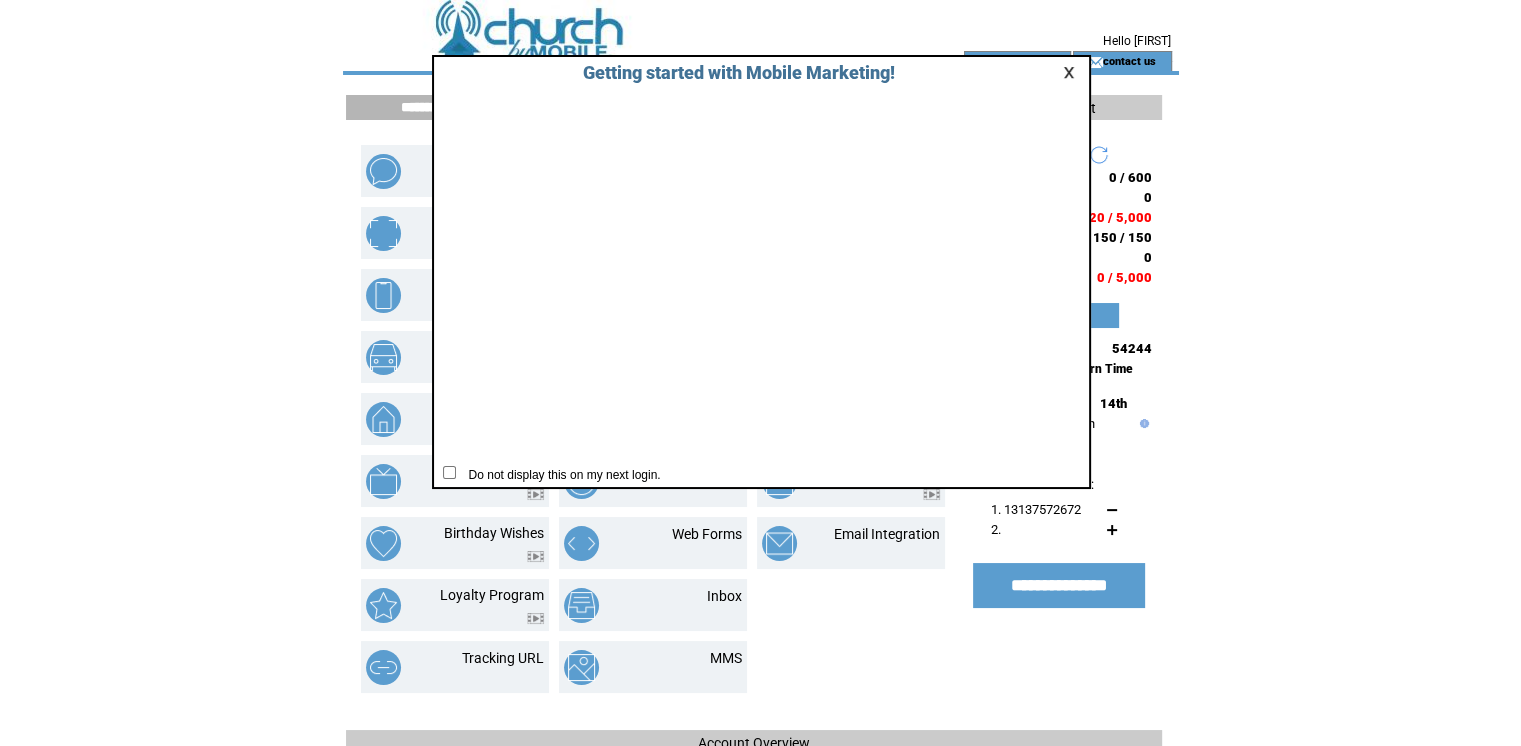 click at bounding box center [1072, 72] 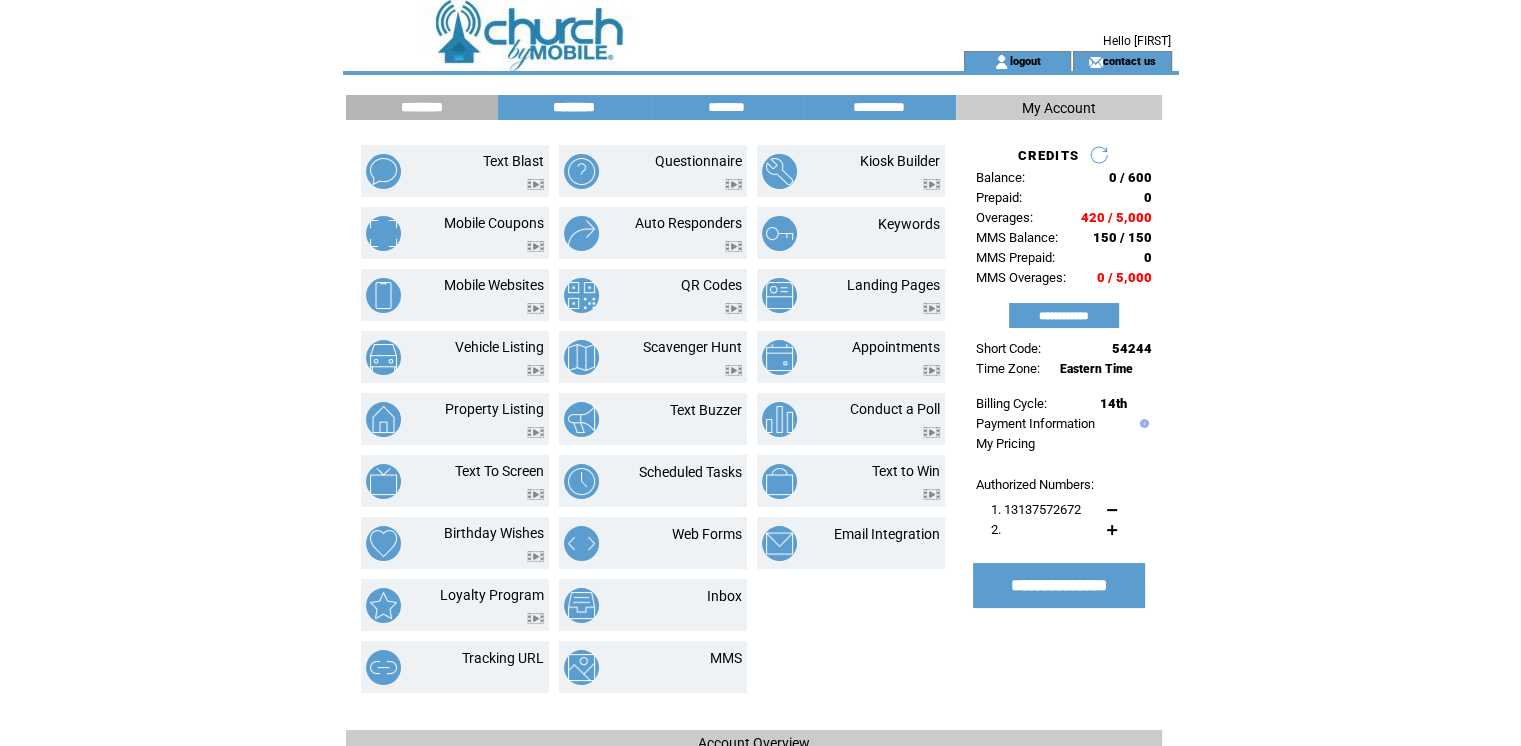 click on "********" at bounding box center [574, 107] 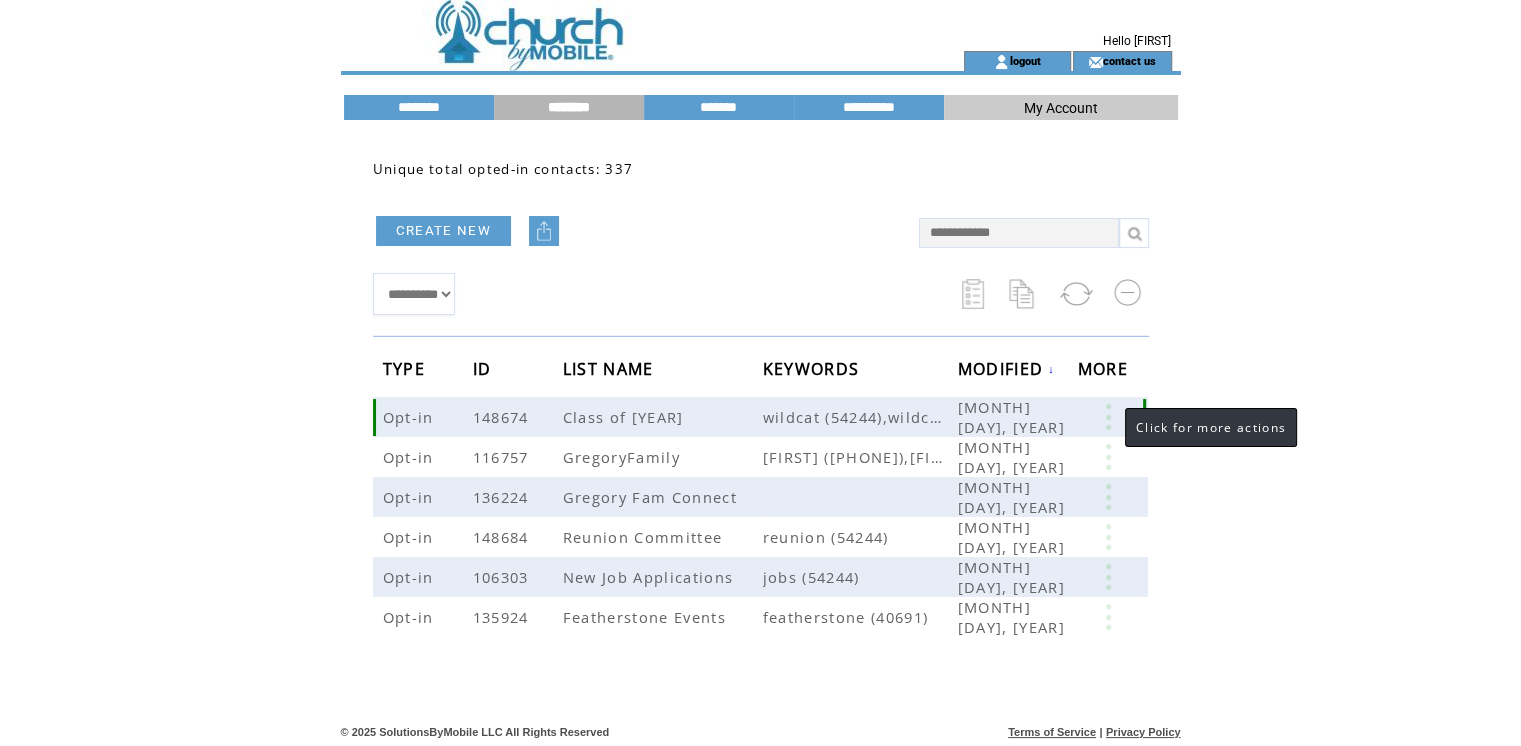 click at bounding box center (1108, 417) 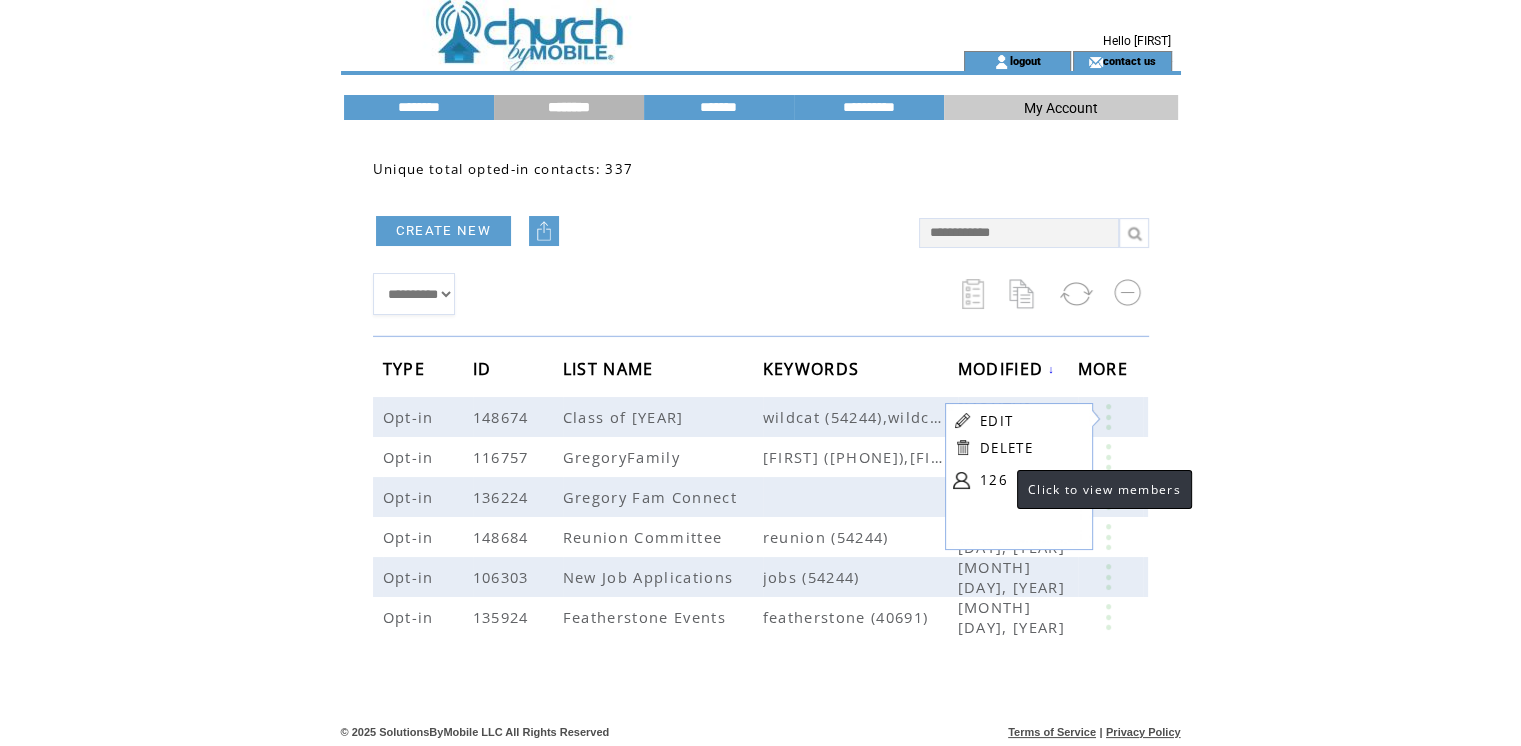 click on "126" at bounding box center (1030, 480) 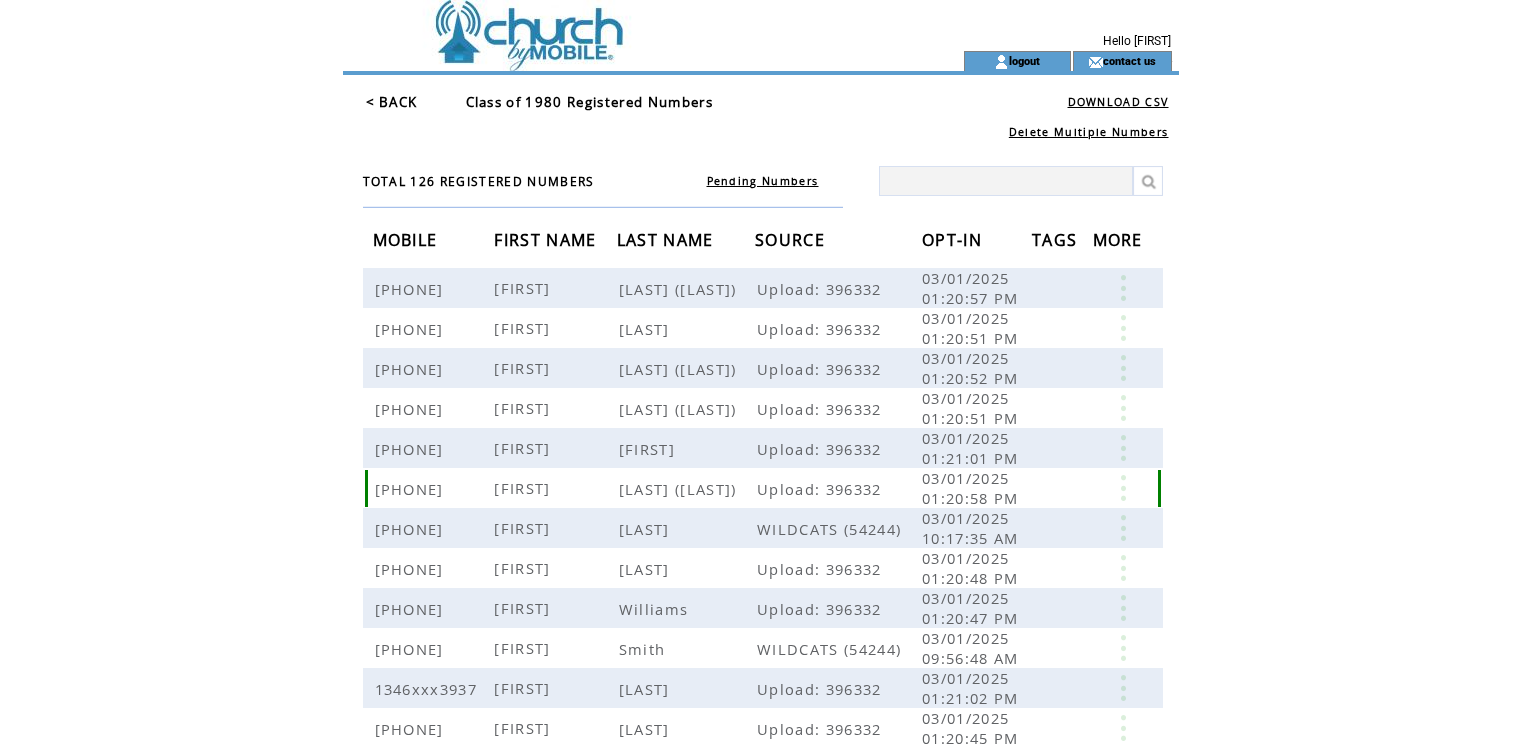 scroll, scrollTop: 0, scrollLeft: 0, axis: both 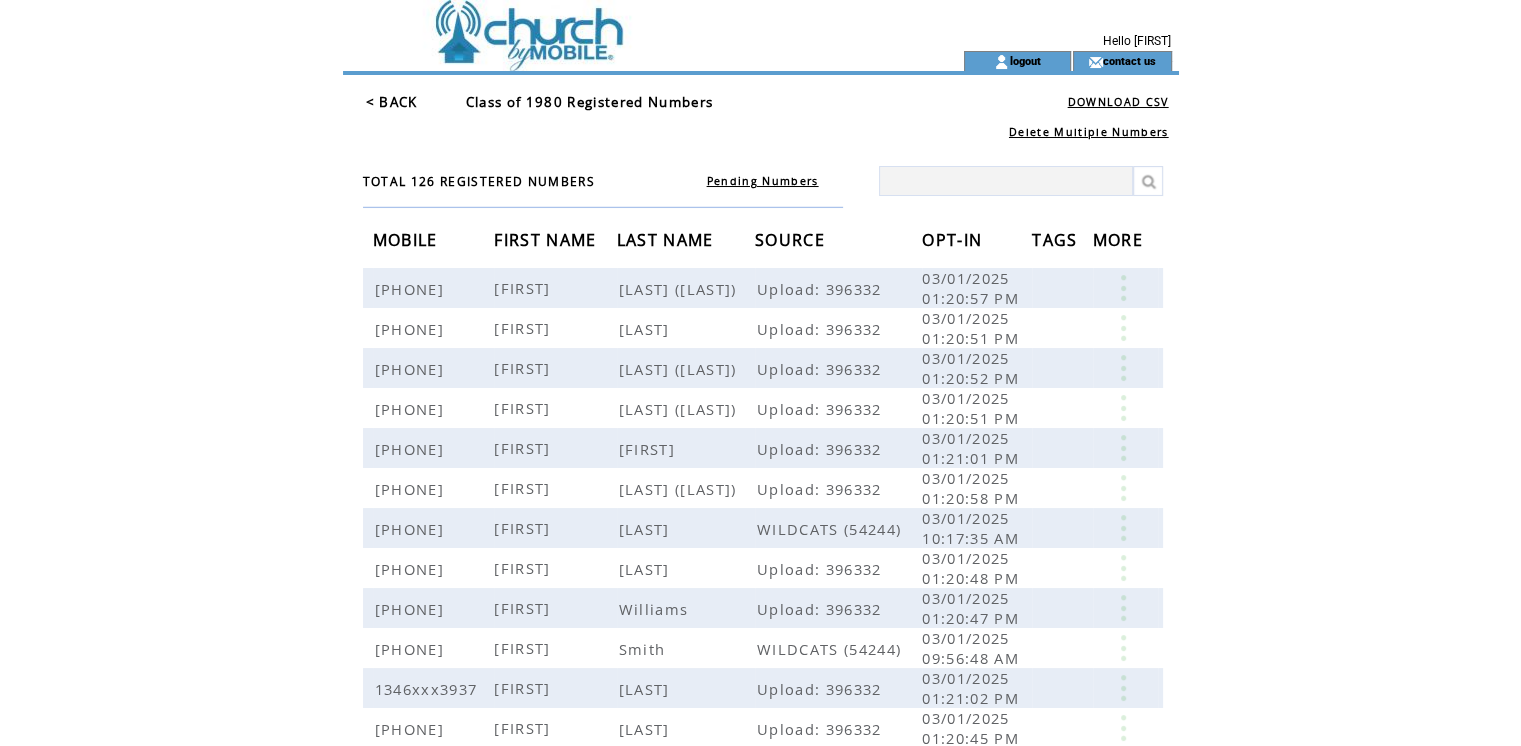 click on "FIRST NAME" at bounding box center [547, 242] 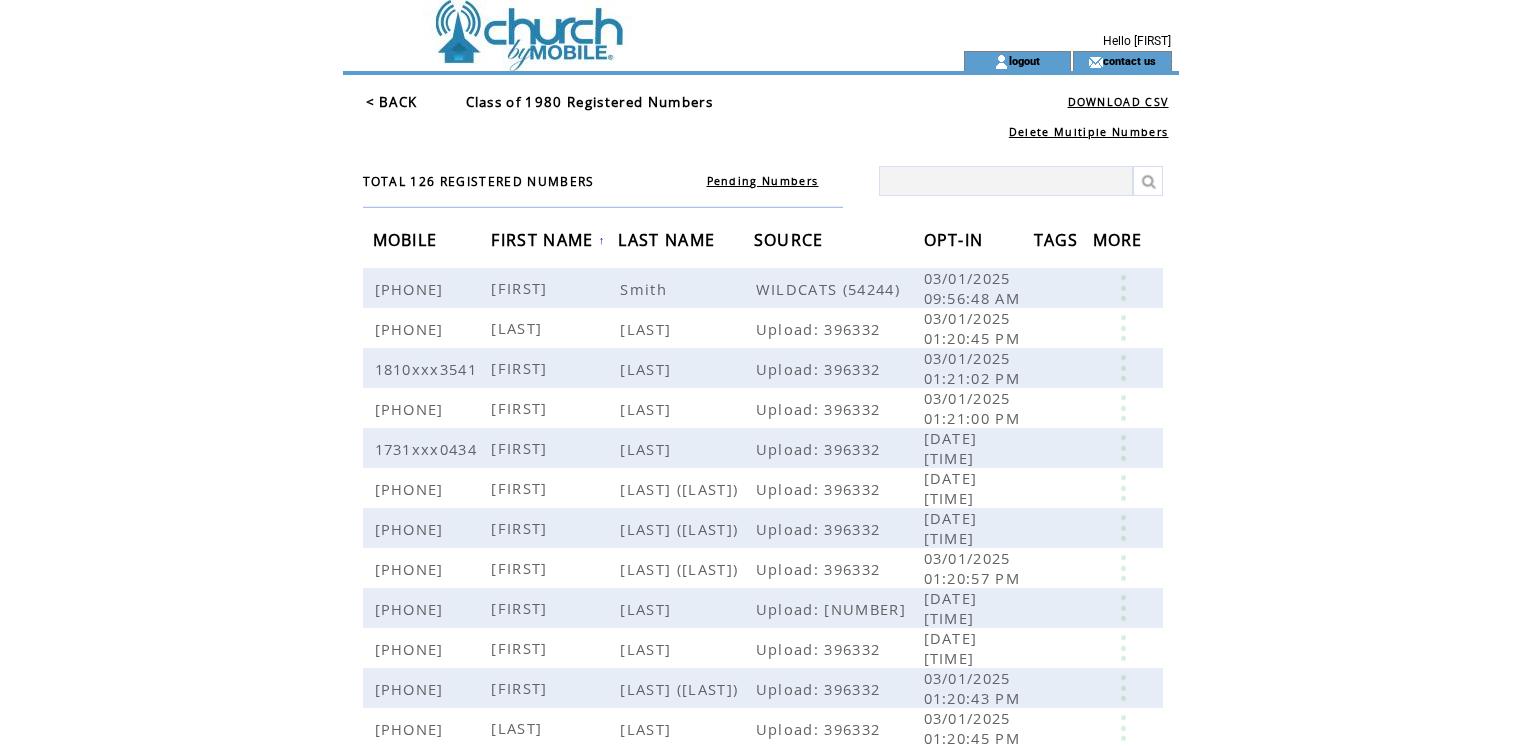 scroll, scrollTop: 0, scrollLeft: 0, axis: both 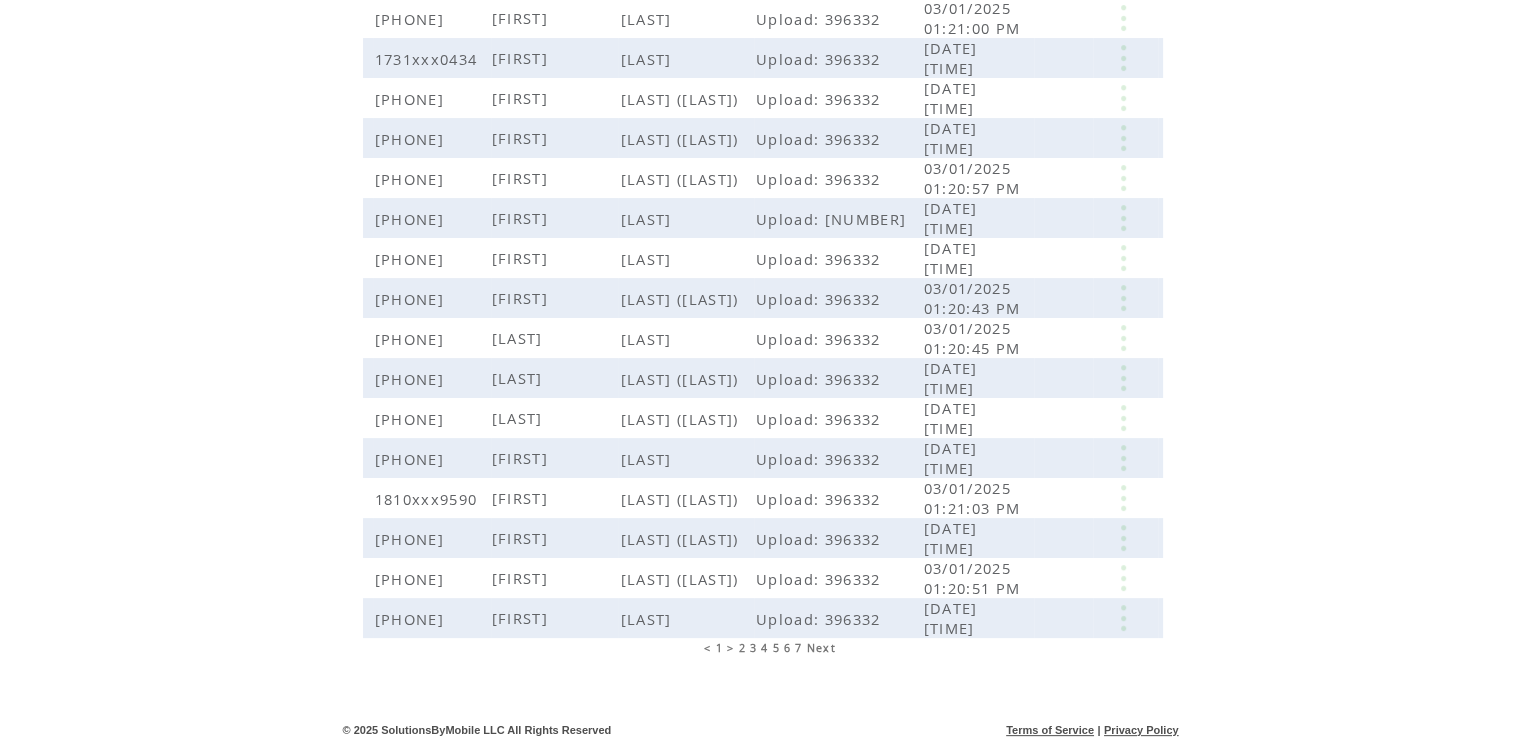 click on "2" at bounding box center [742, 648] 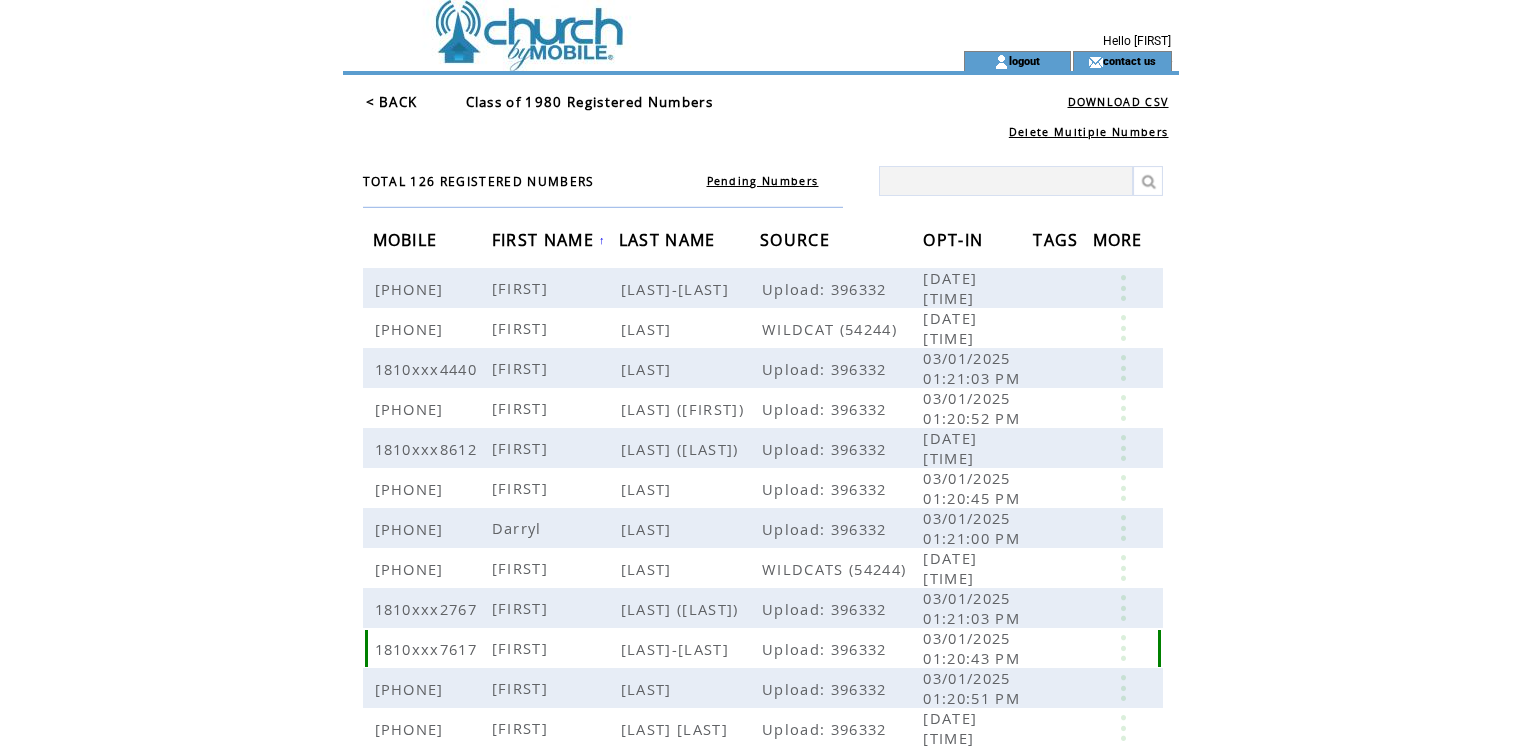 scroll, scrollTop: 0, scrollLeft: 0, axis: both 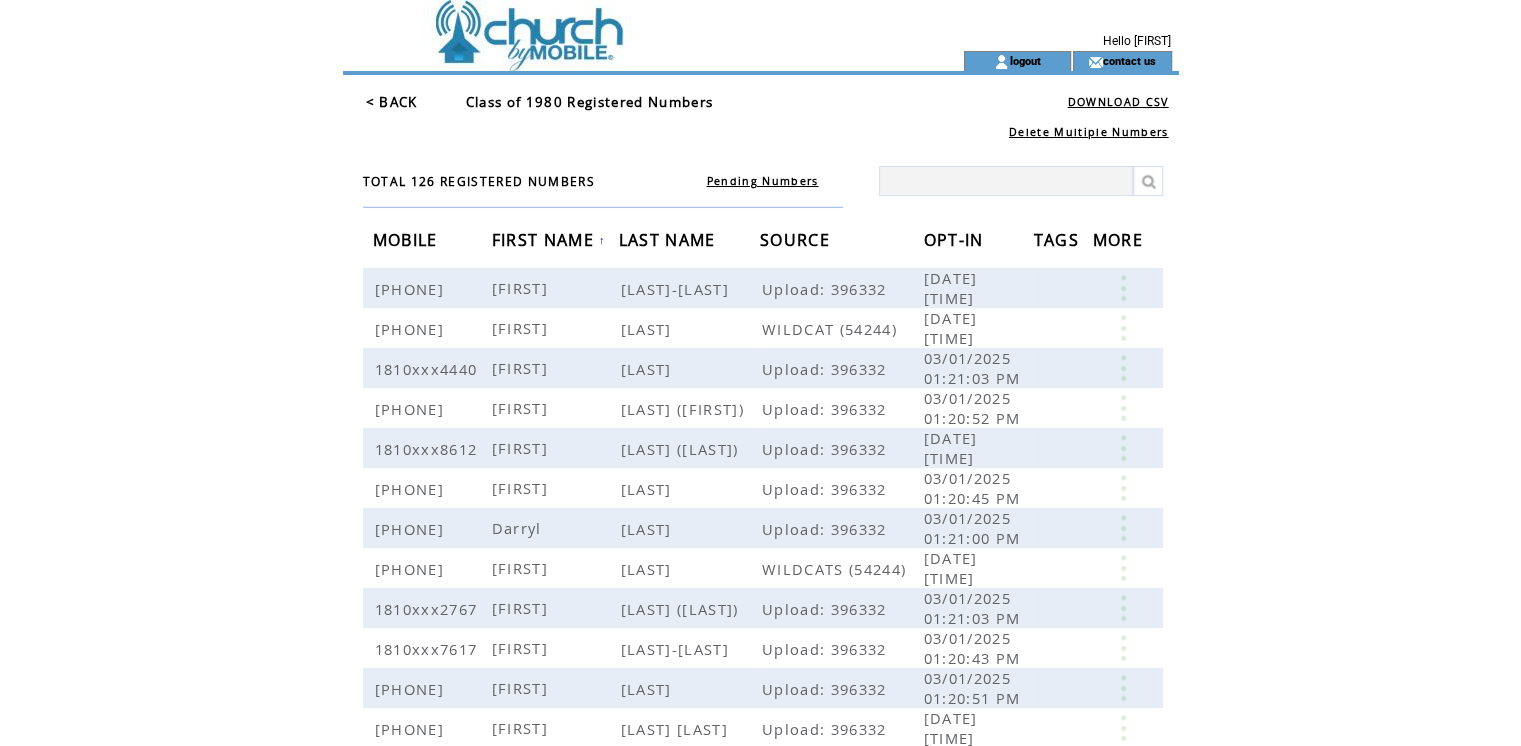 click on "LAST NAME" at bounding box center [670, 242] 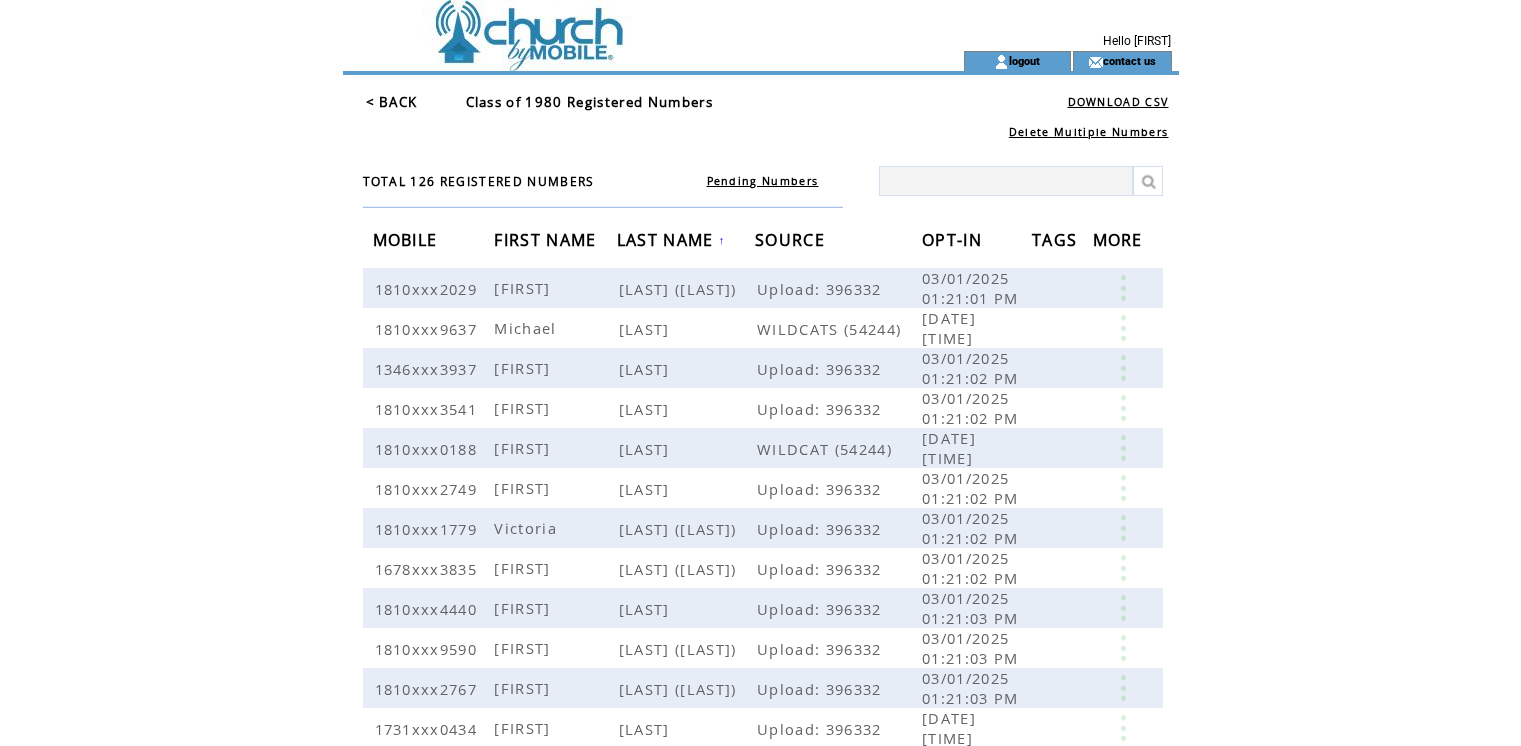 scroll, scrollTop: 0, scrollLeft: 0, axis: both 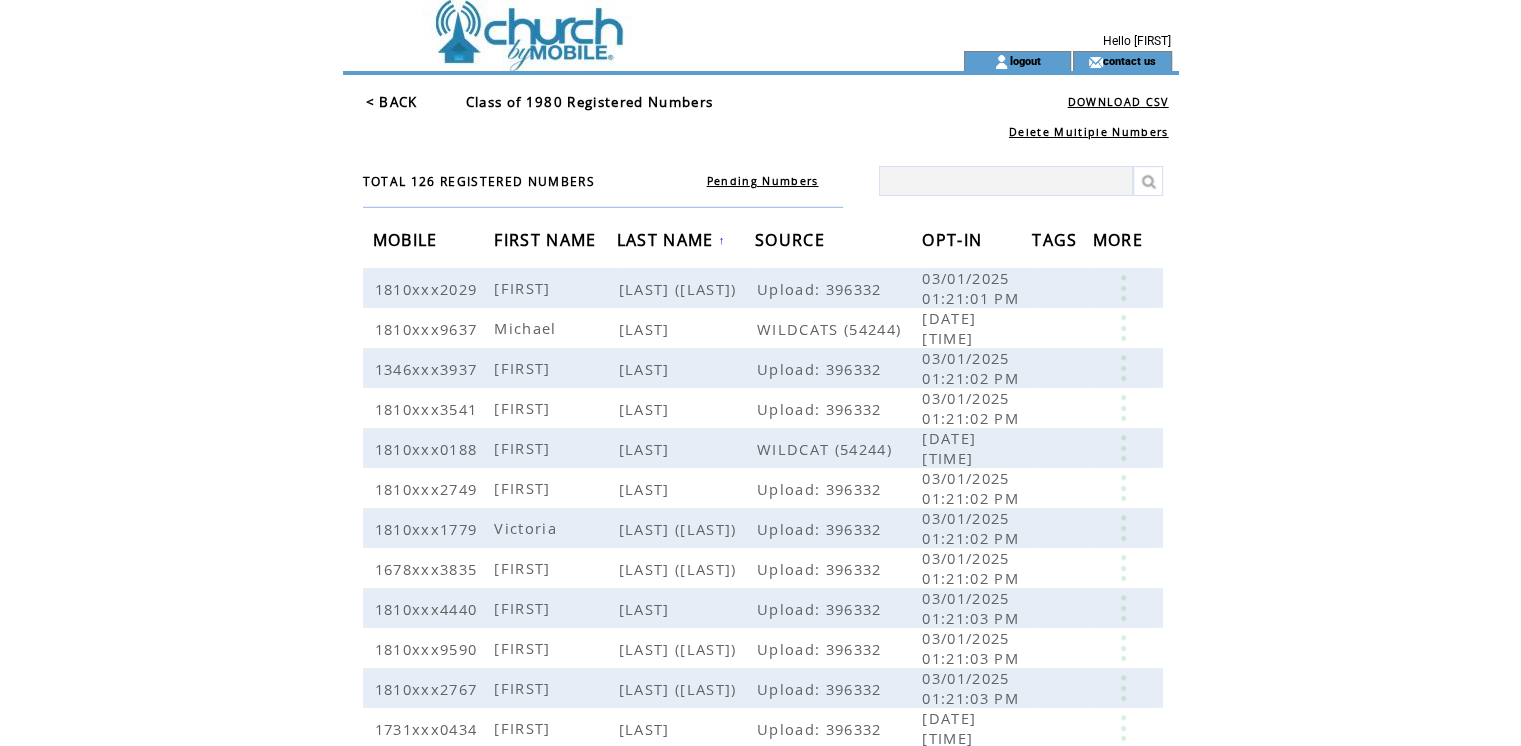 click on "FIRST NAME" at bounding box center [547, 242] 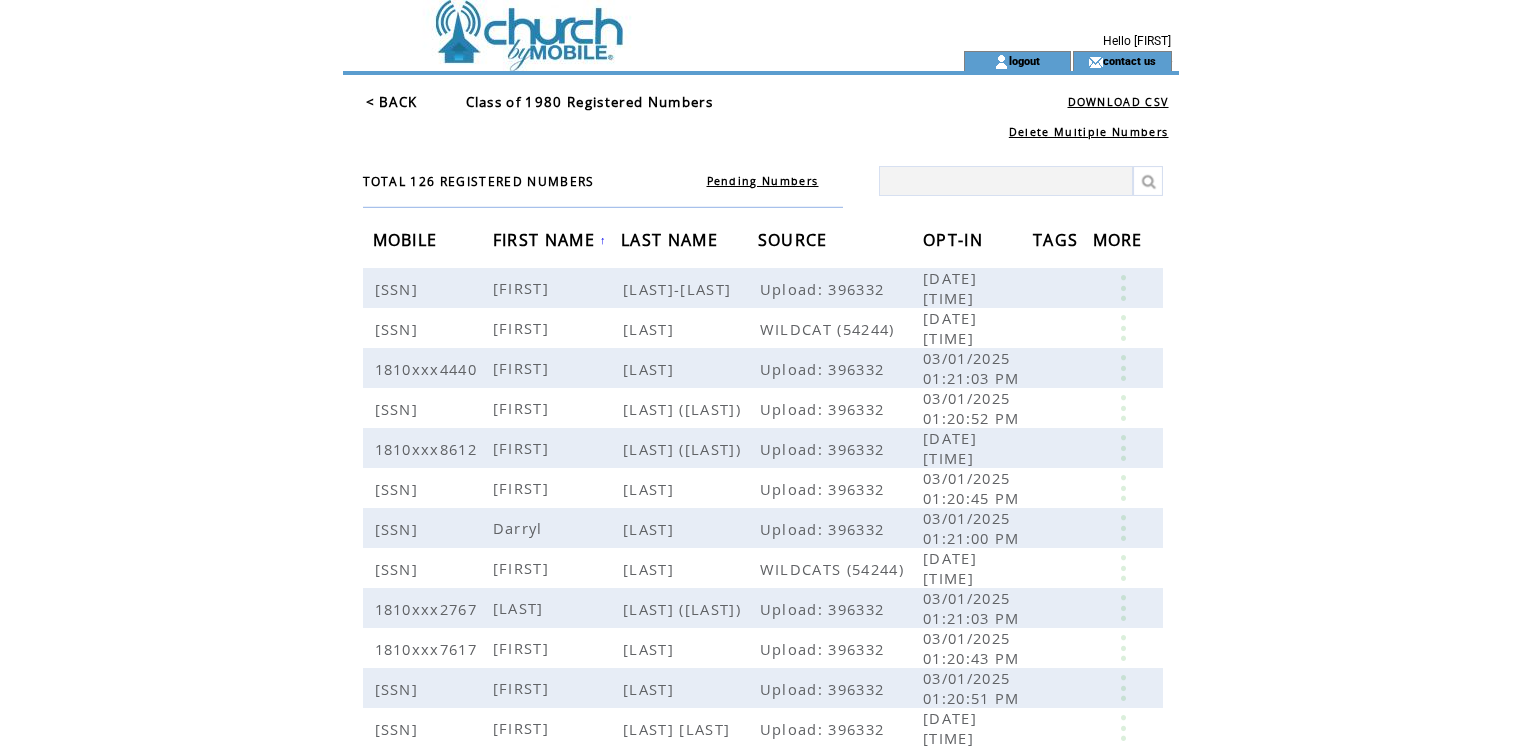 scroll, scrollTop: 0, scrollLeft: 0, axis: both 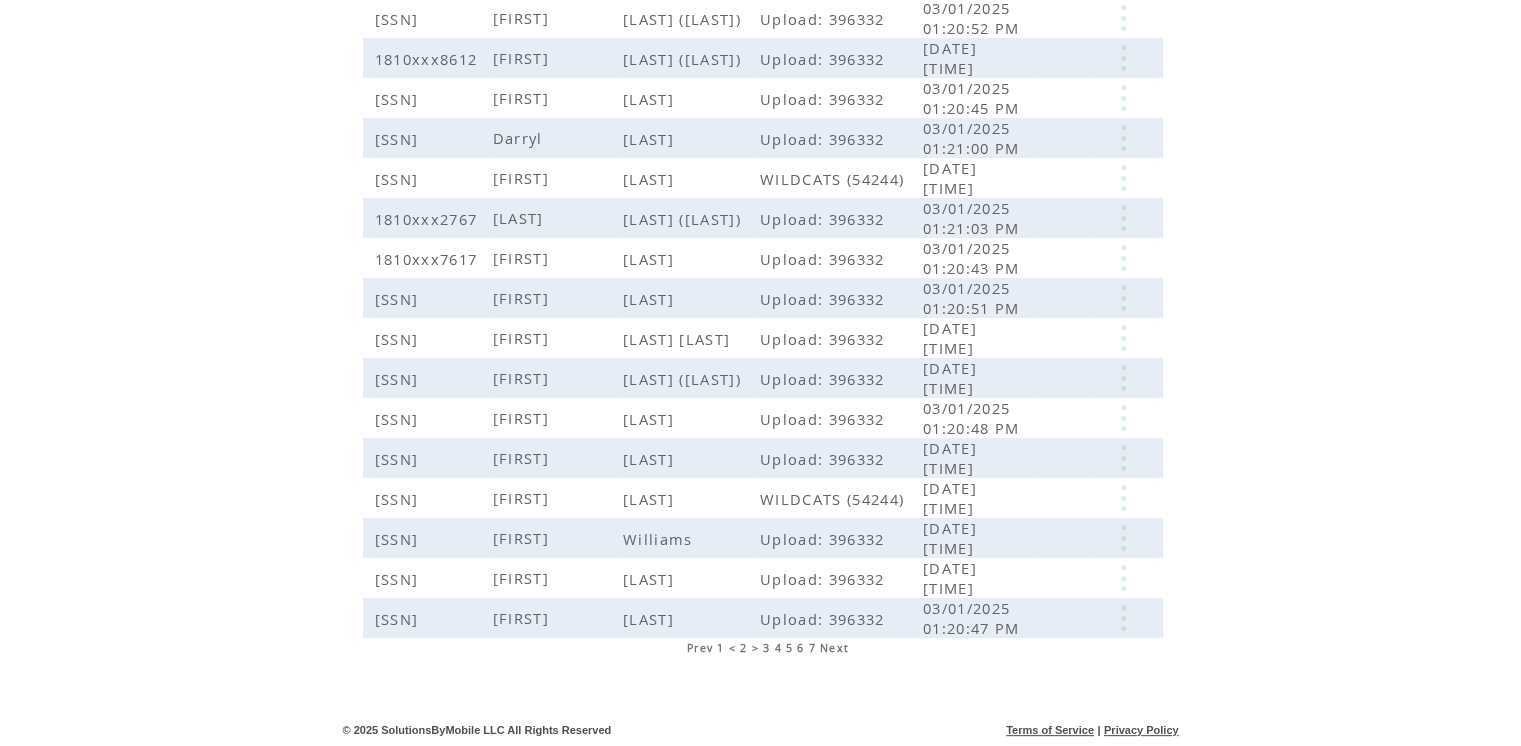 click on "3" at bounding box center [766, 648] 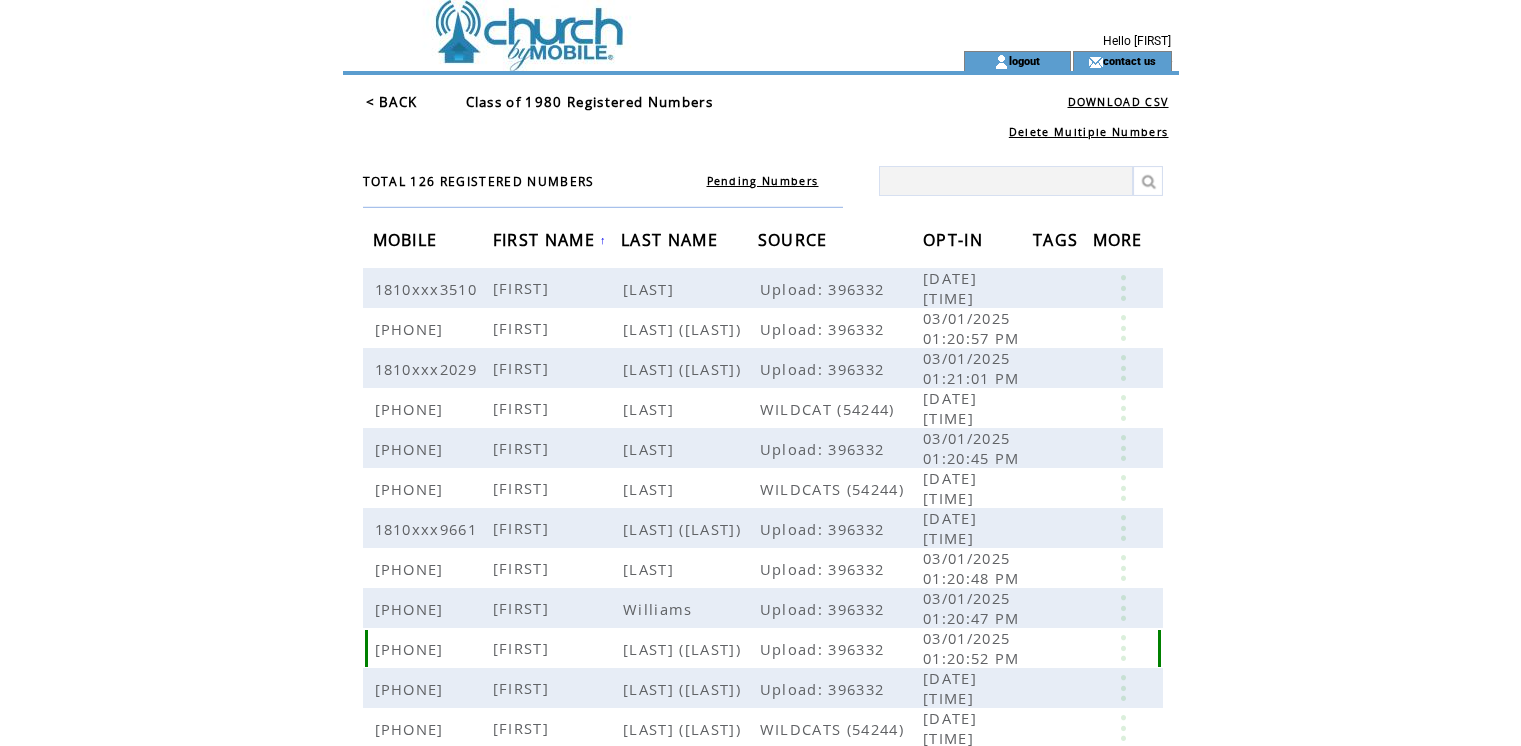 scroll, scrollTop: 0, scrollLeft: 0, axis: both 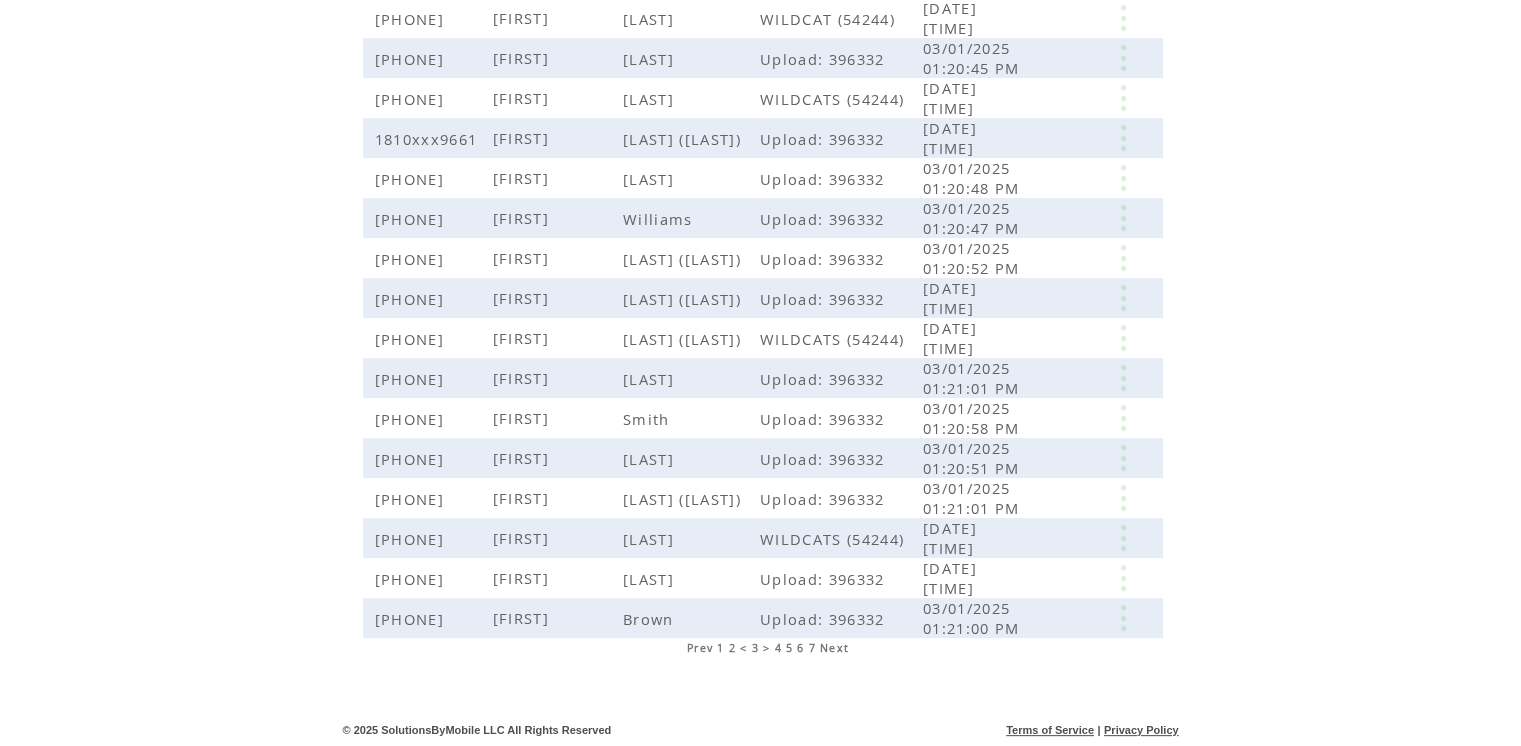 click on "4" at bounding box center (777, 648) 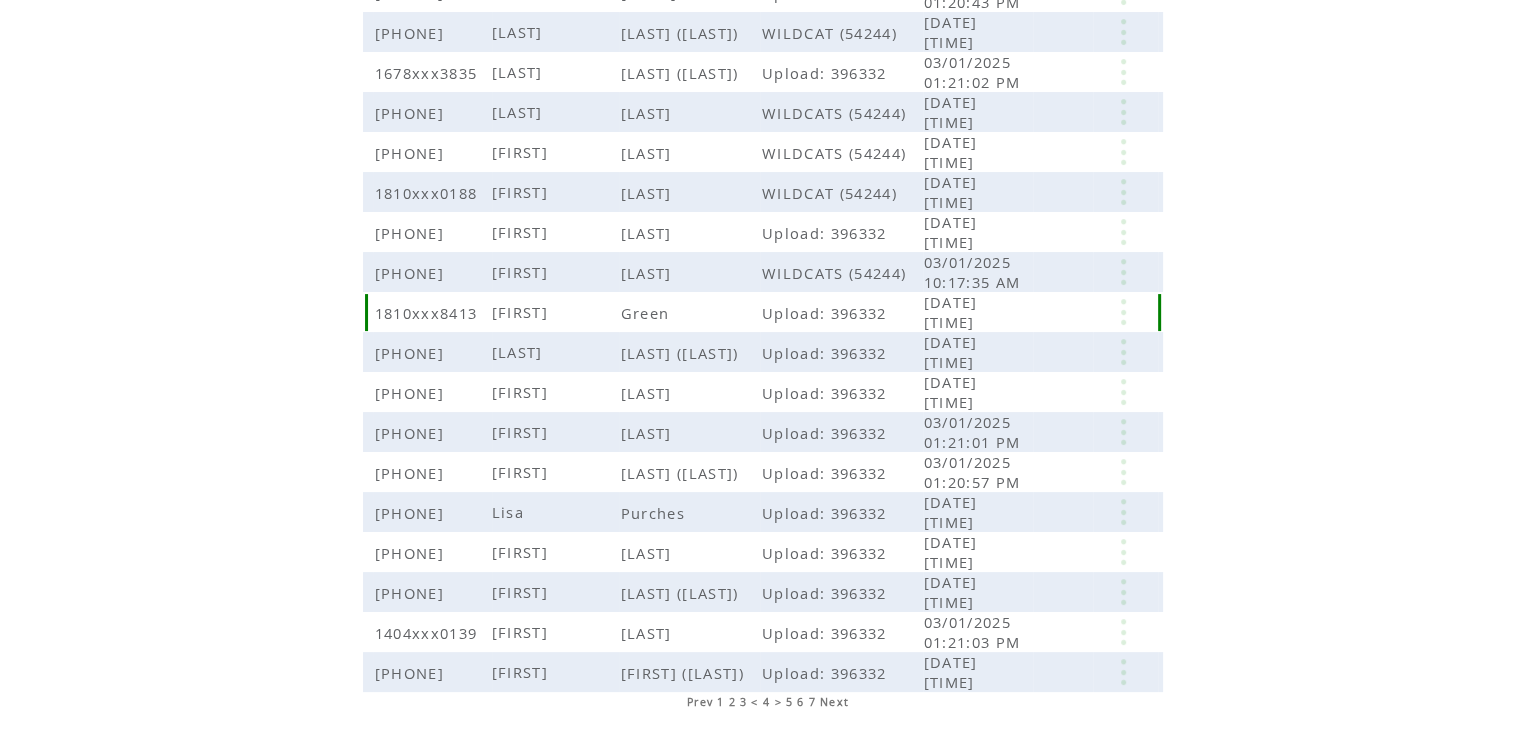 scroll, scrollTop: 411, scrollLeft: 0, axis: vertical 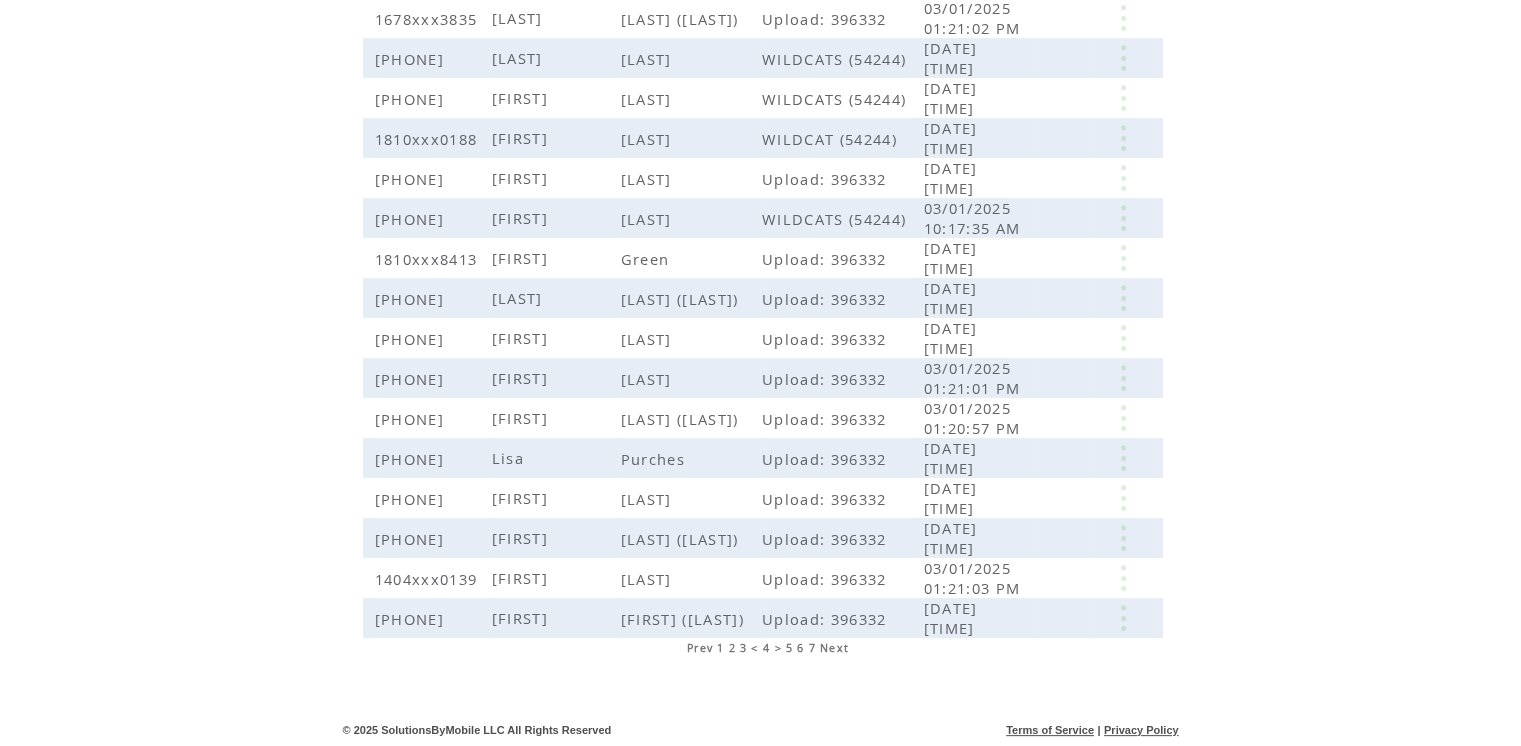 click on "5" at bounding box center (789, 648) 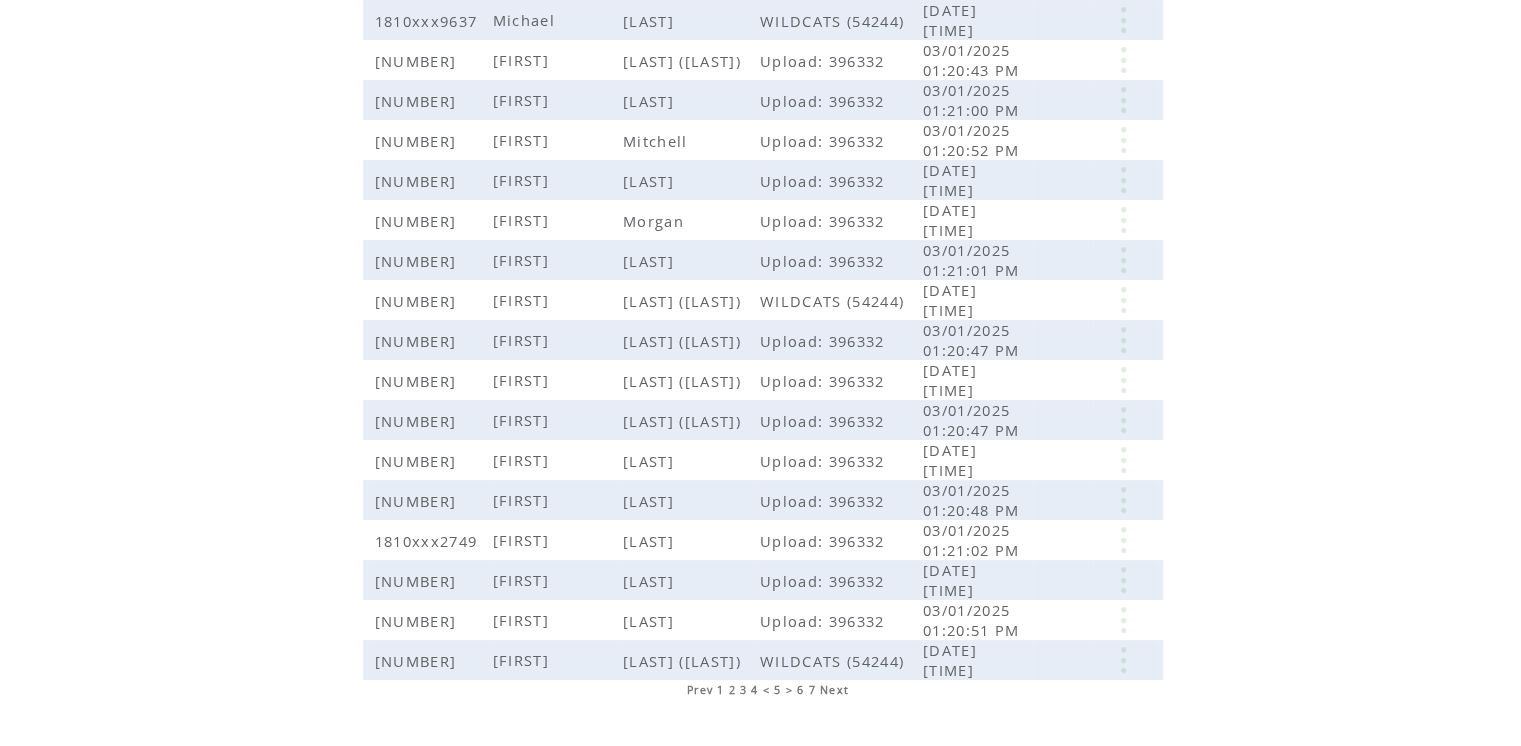 scroll, scrollTop: 390, scrollLeft: 0, axis: vertical 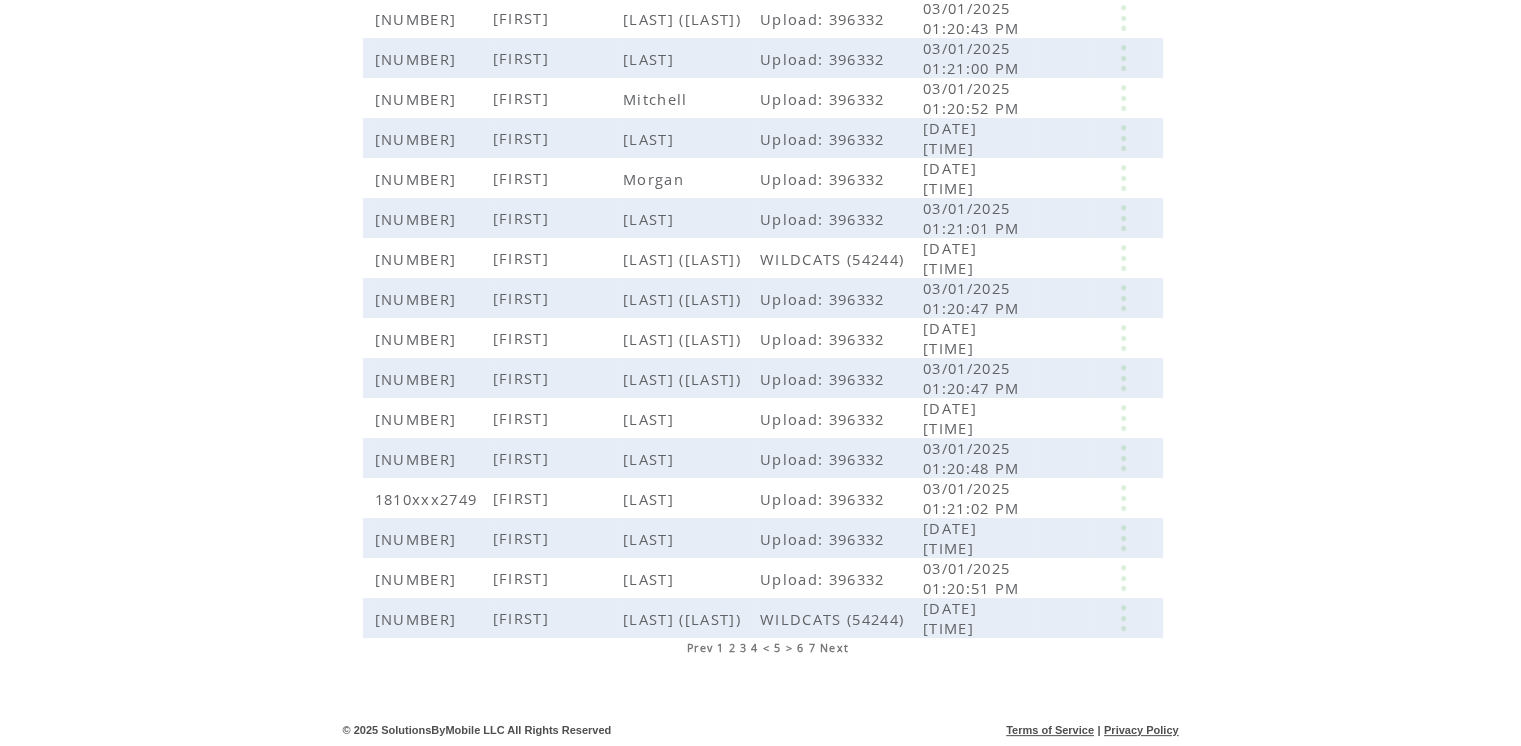 click on "6" at bounding box center (800, 648) 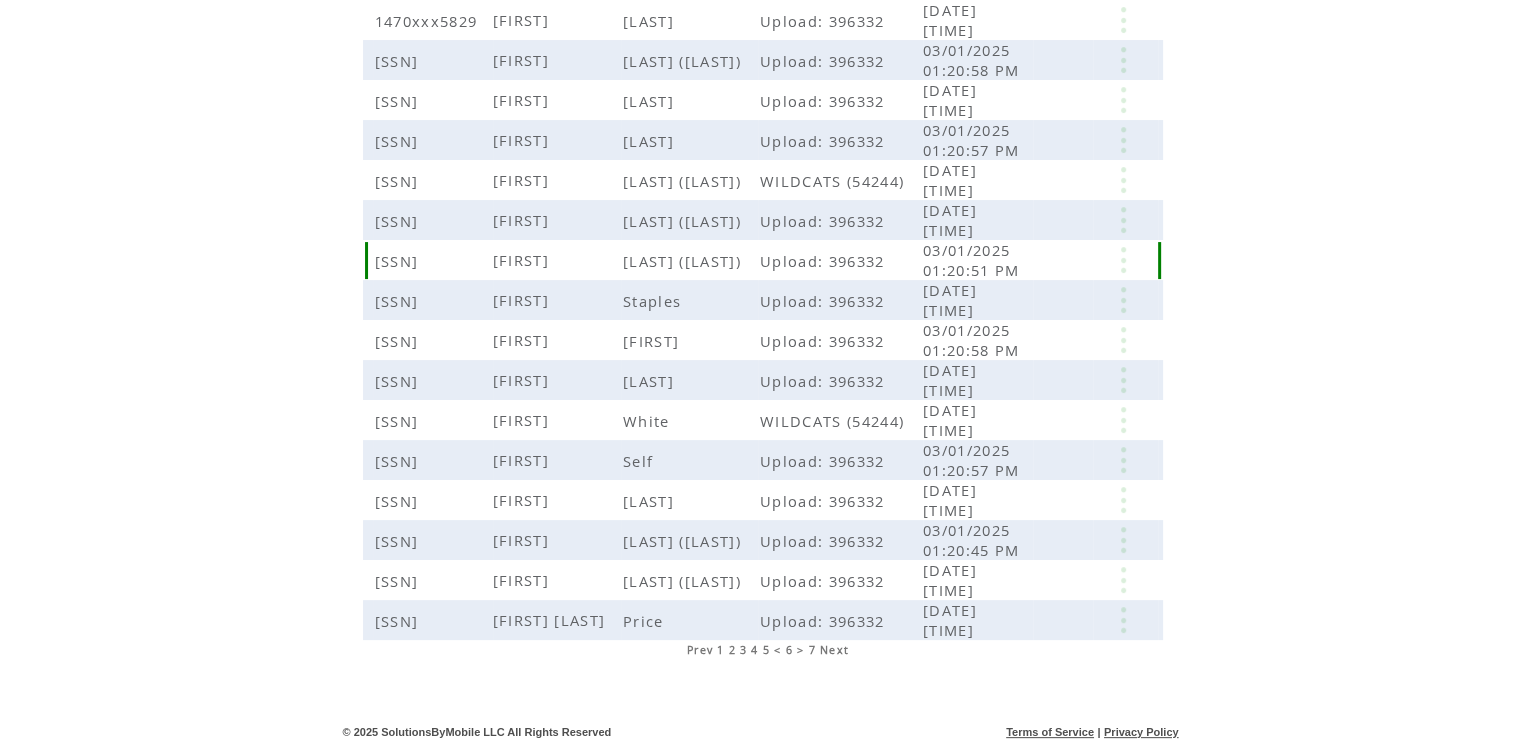 scroll, scrollTop: 390, scrollLeft: 0, axis: vertical 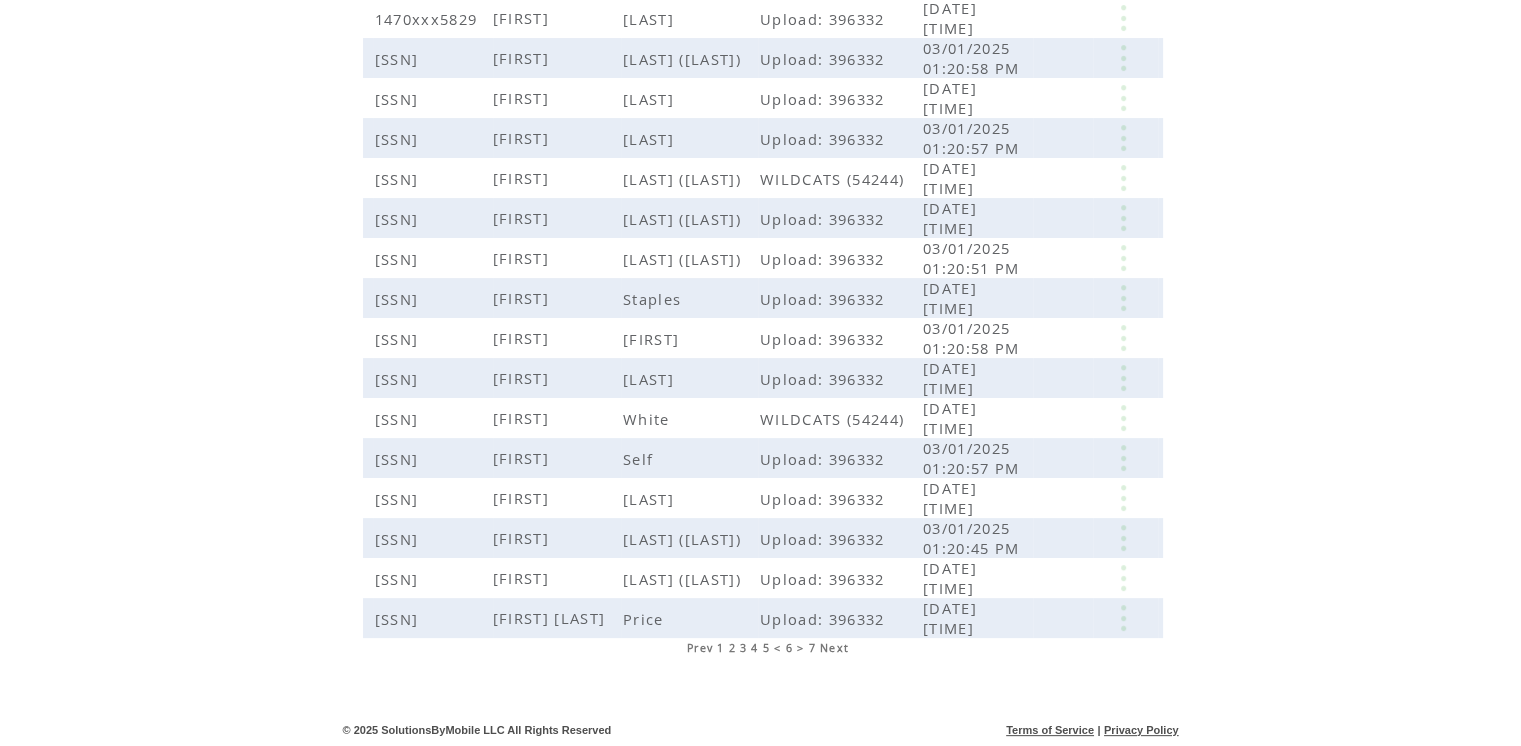 click on "7" at bounding box center [812, 648] 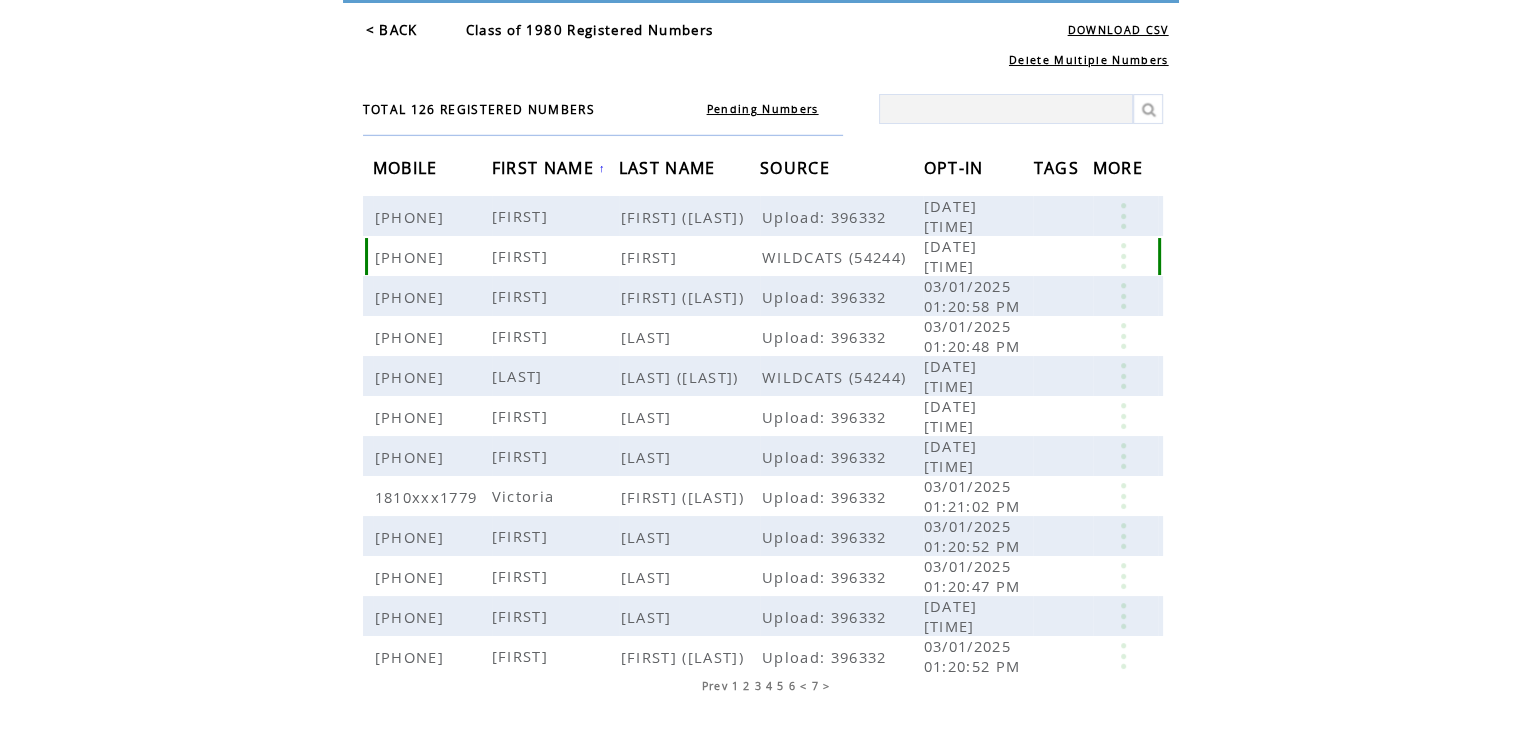 scroll, scrollTop: 110, scrollLeft: 0, axis: vertical 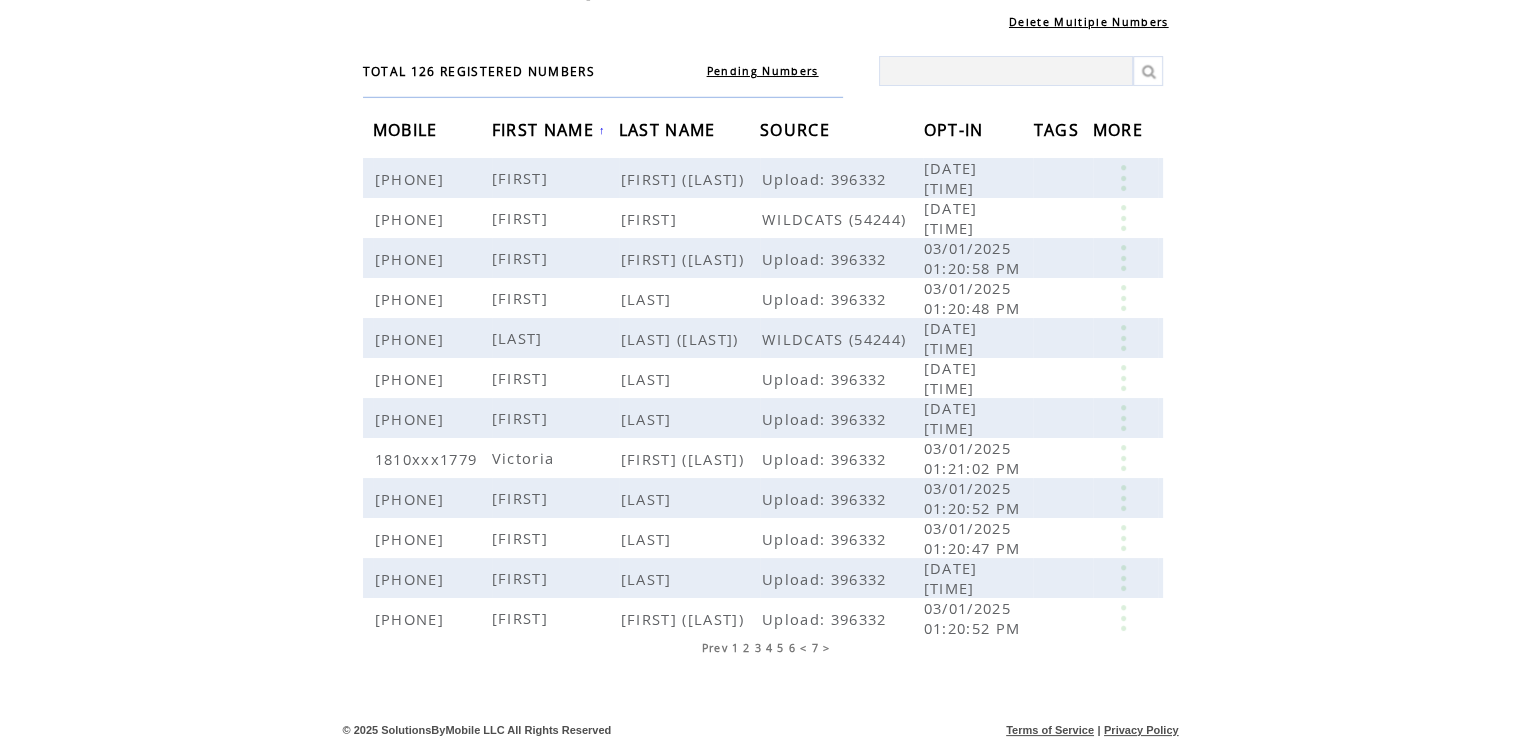 click on "6" at bounding box center (792, 648) 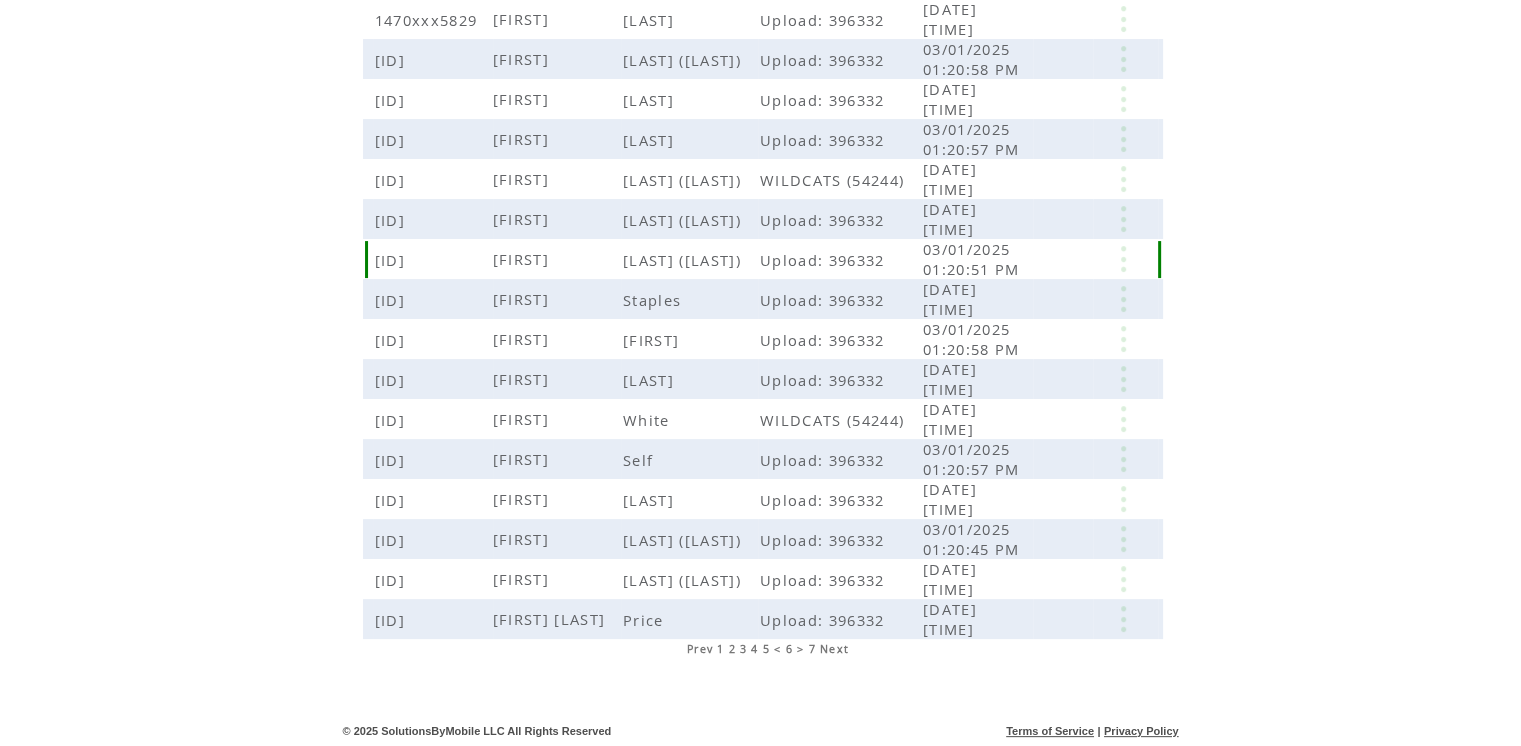 scroll, scrollTop: 390, scrollLeft: 0, axis: vertical 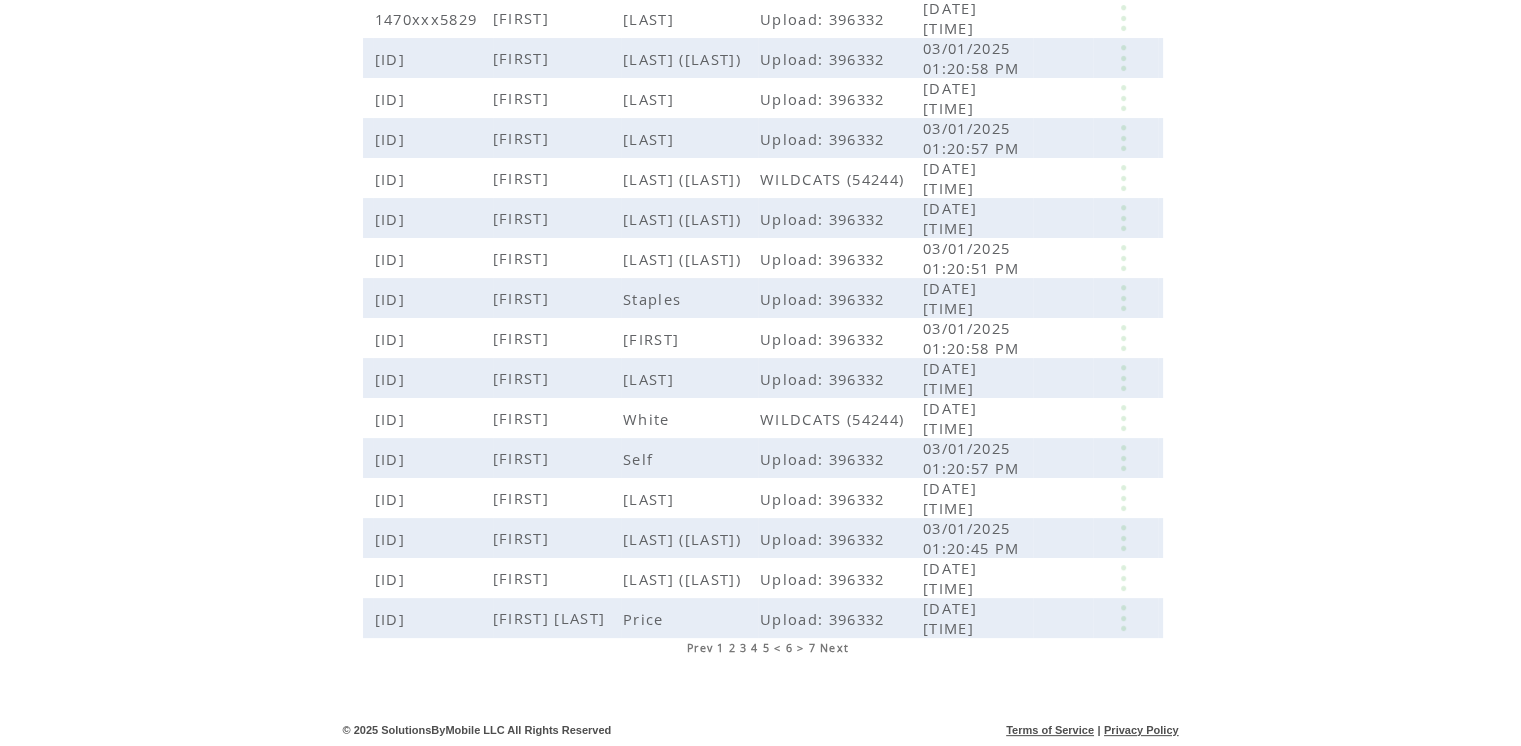 click on "5" at bounding box center (766, 648) 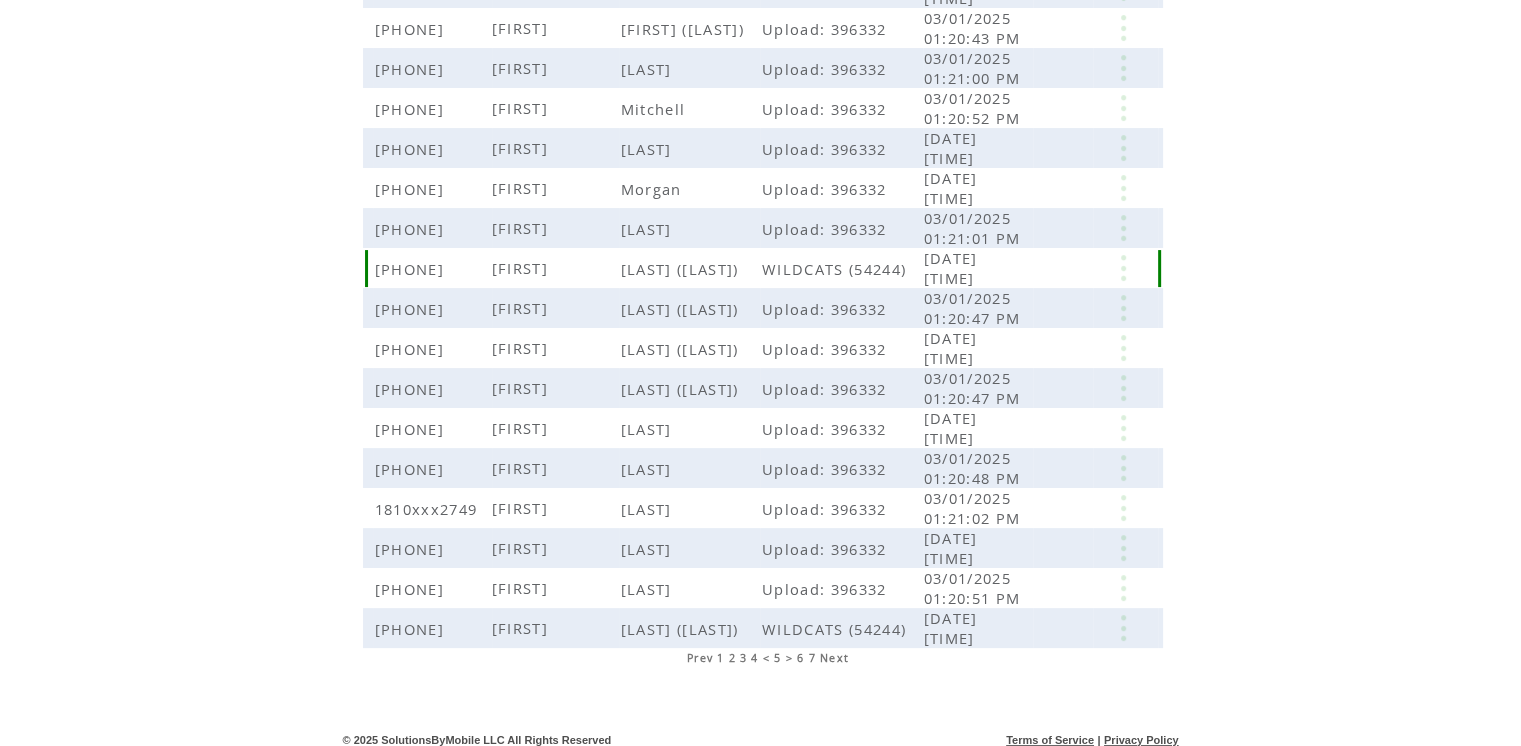 scroll, scrollTop: 390, scrollLeft: 0, axis: vertical 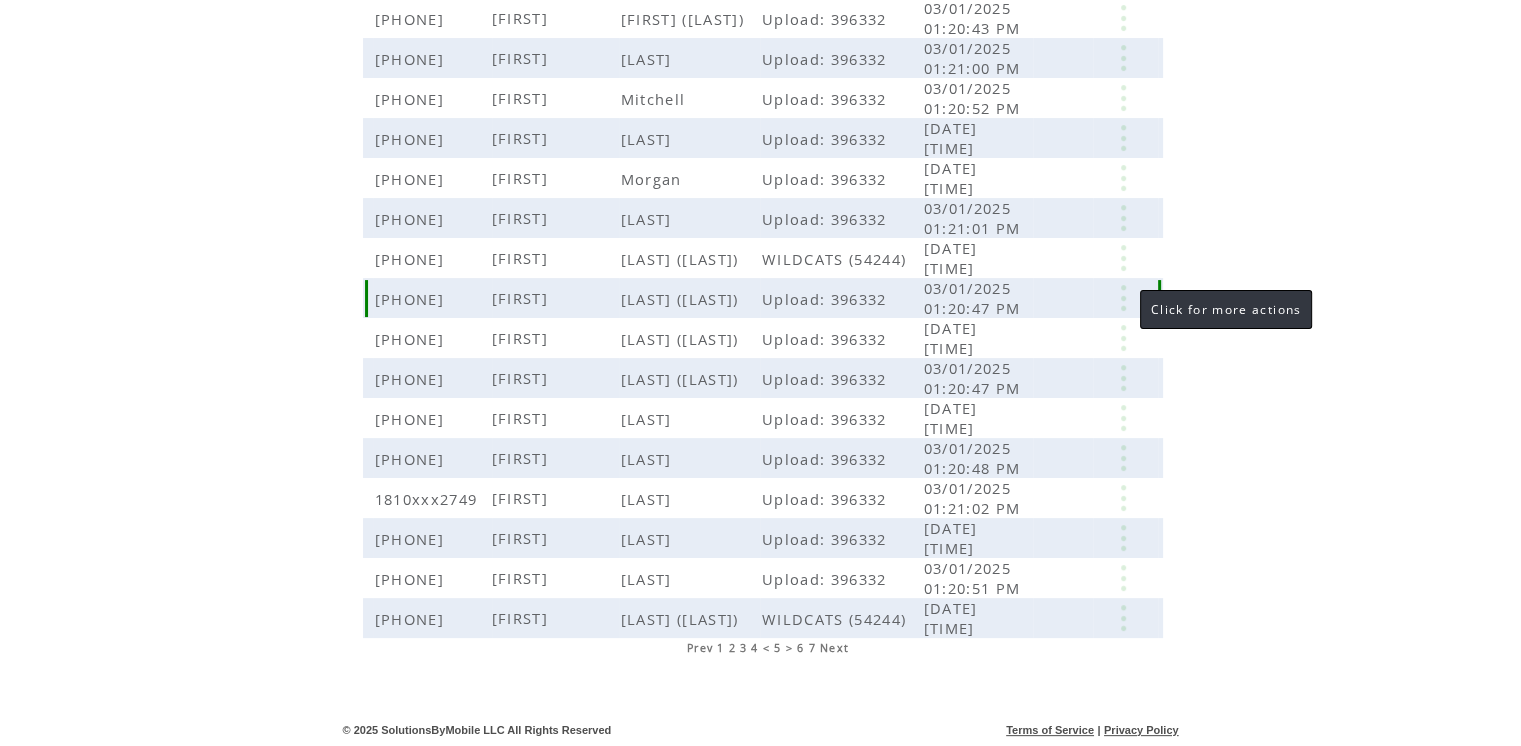 click at bounding box center [1123, 298] 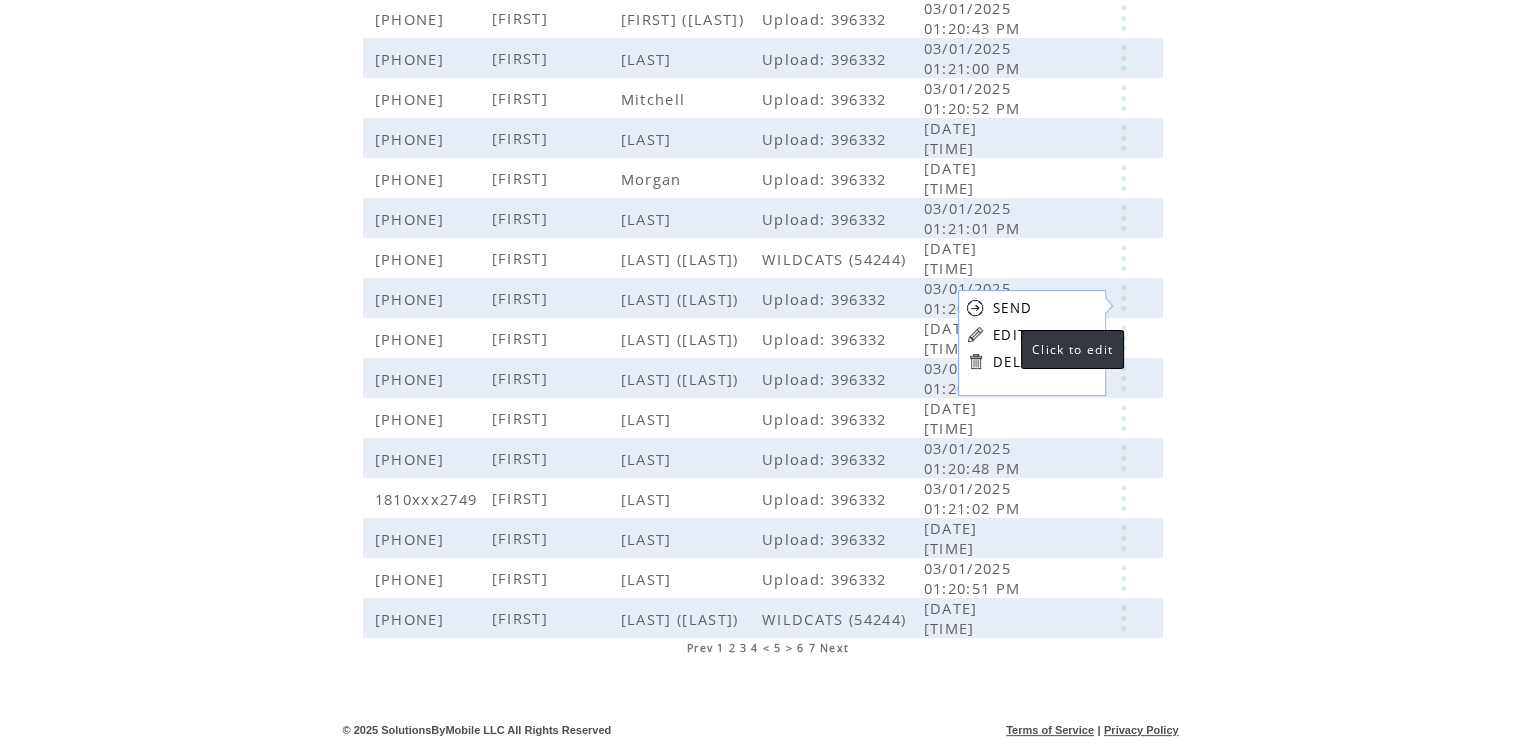 click on "EDIT" at bounding box center [1009, 335] 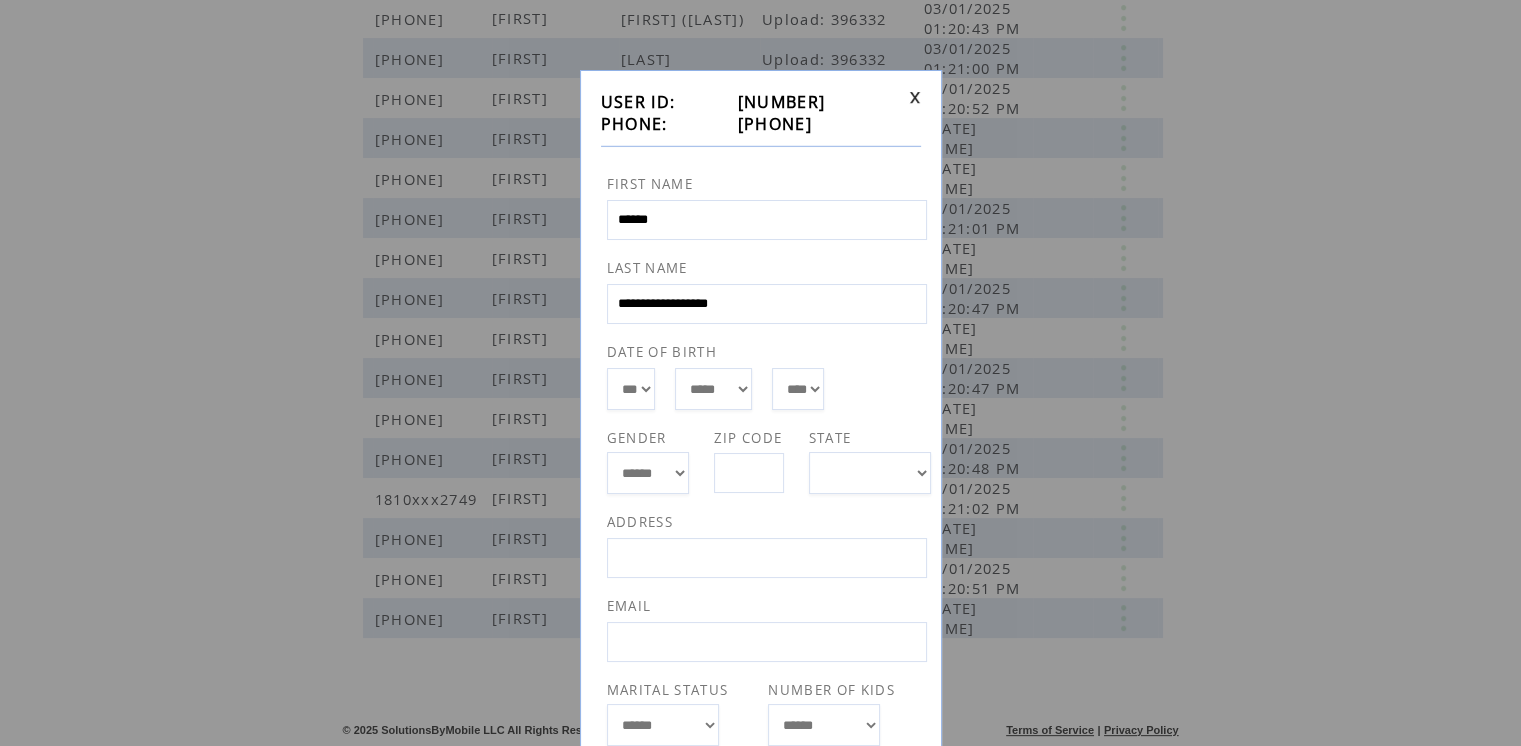 click at bounding box center [915, 97] 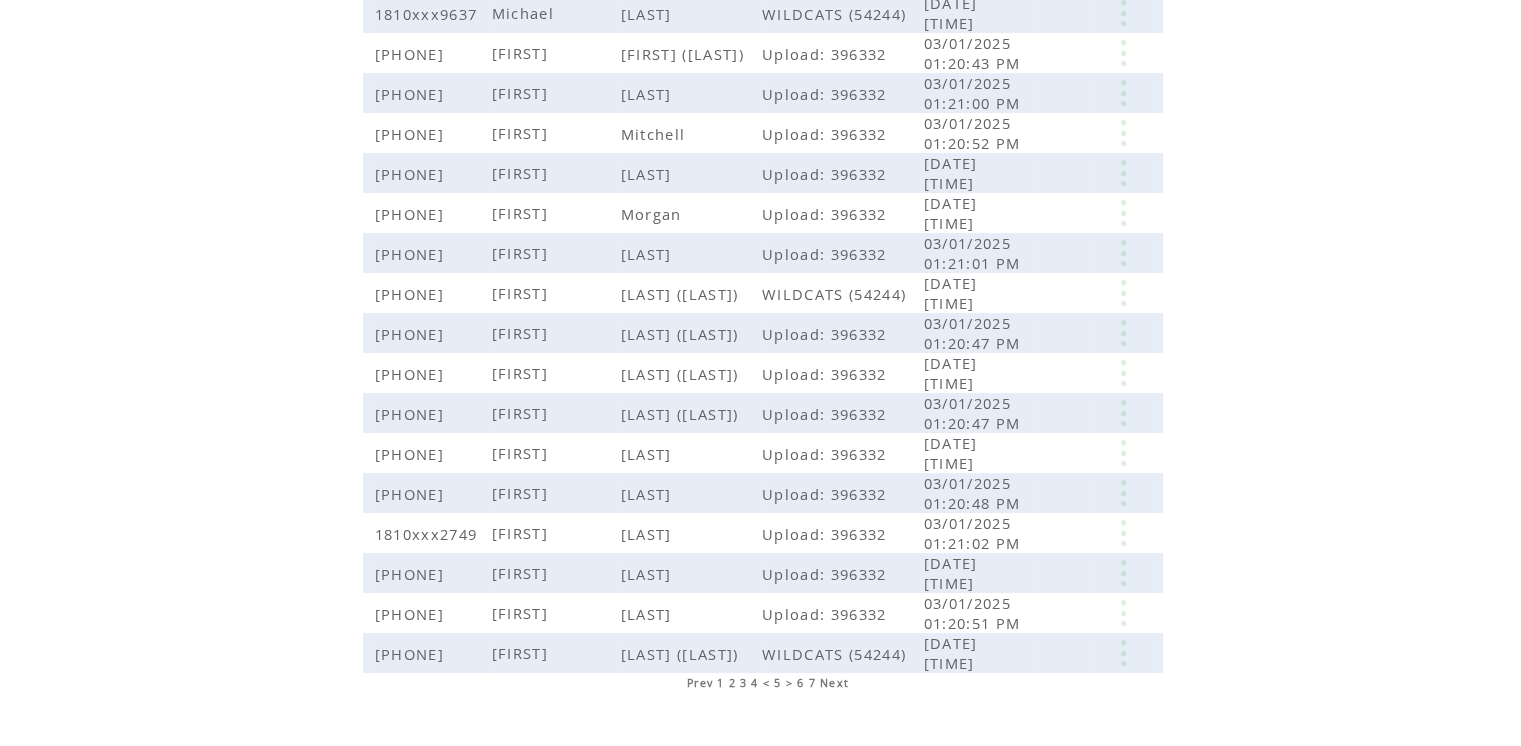scroll, scrollTop: 329, scrollLeft: 0, axis: vertical 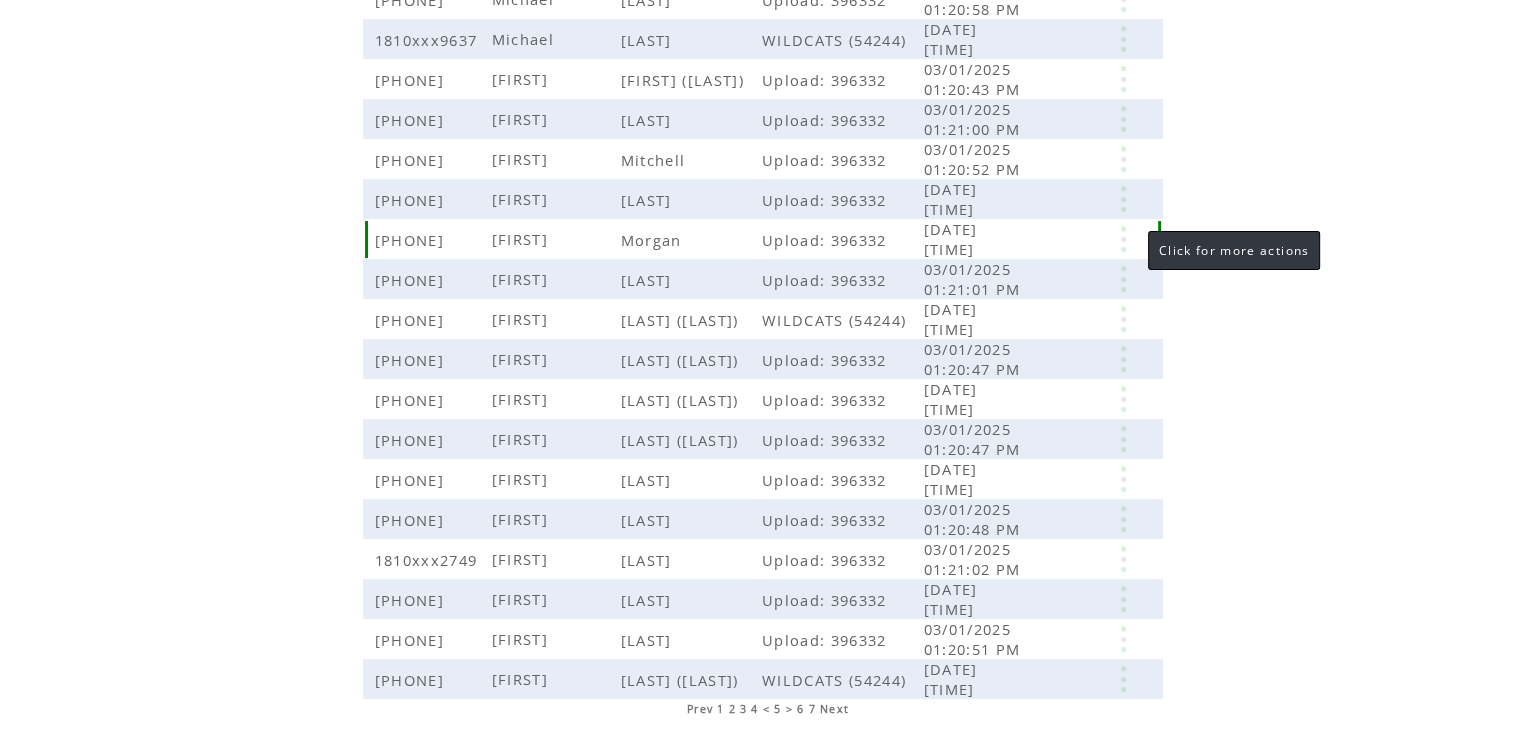 click at bounding box center (1123, 239) 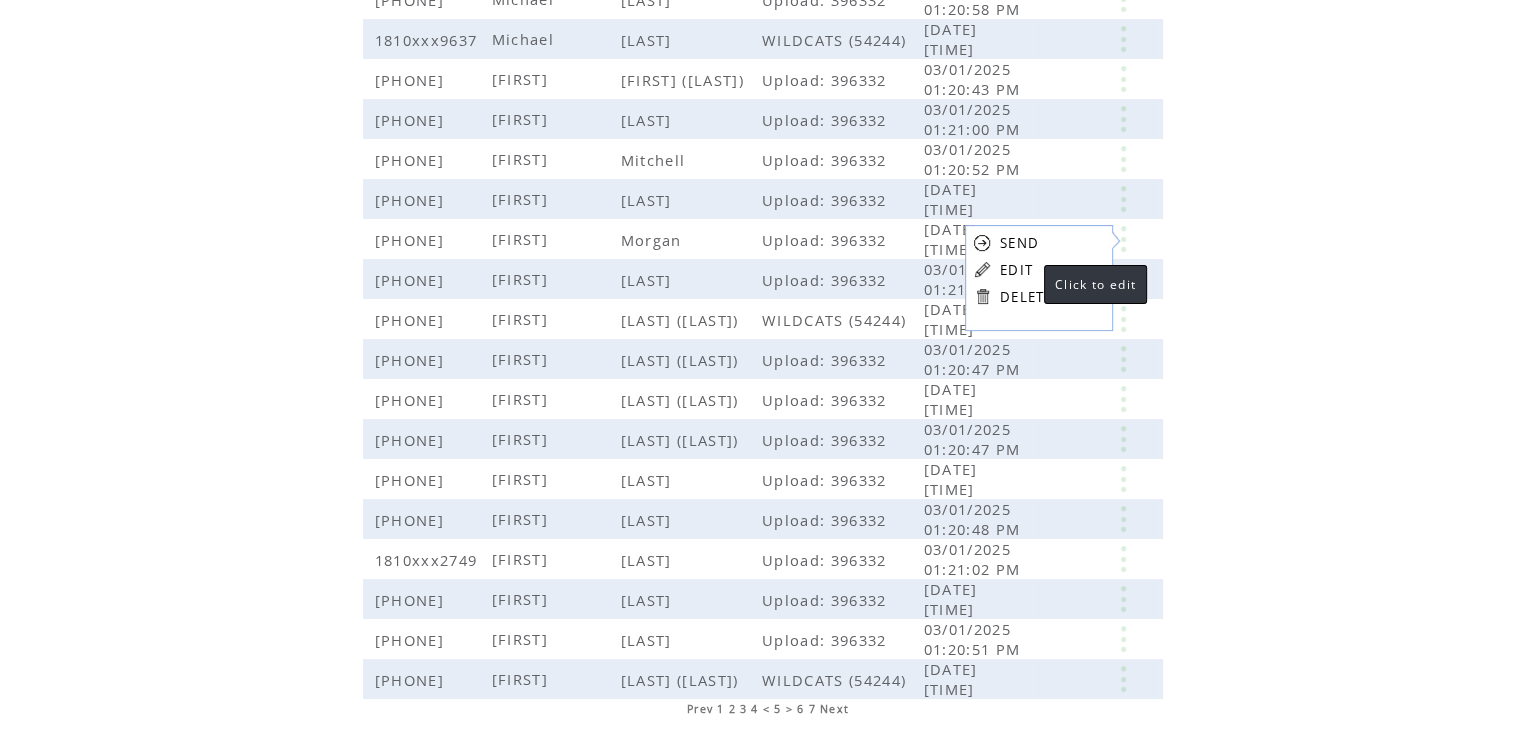 click on "EDIT" at bounding box center [1016, 270] 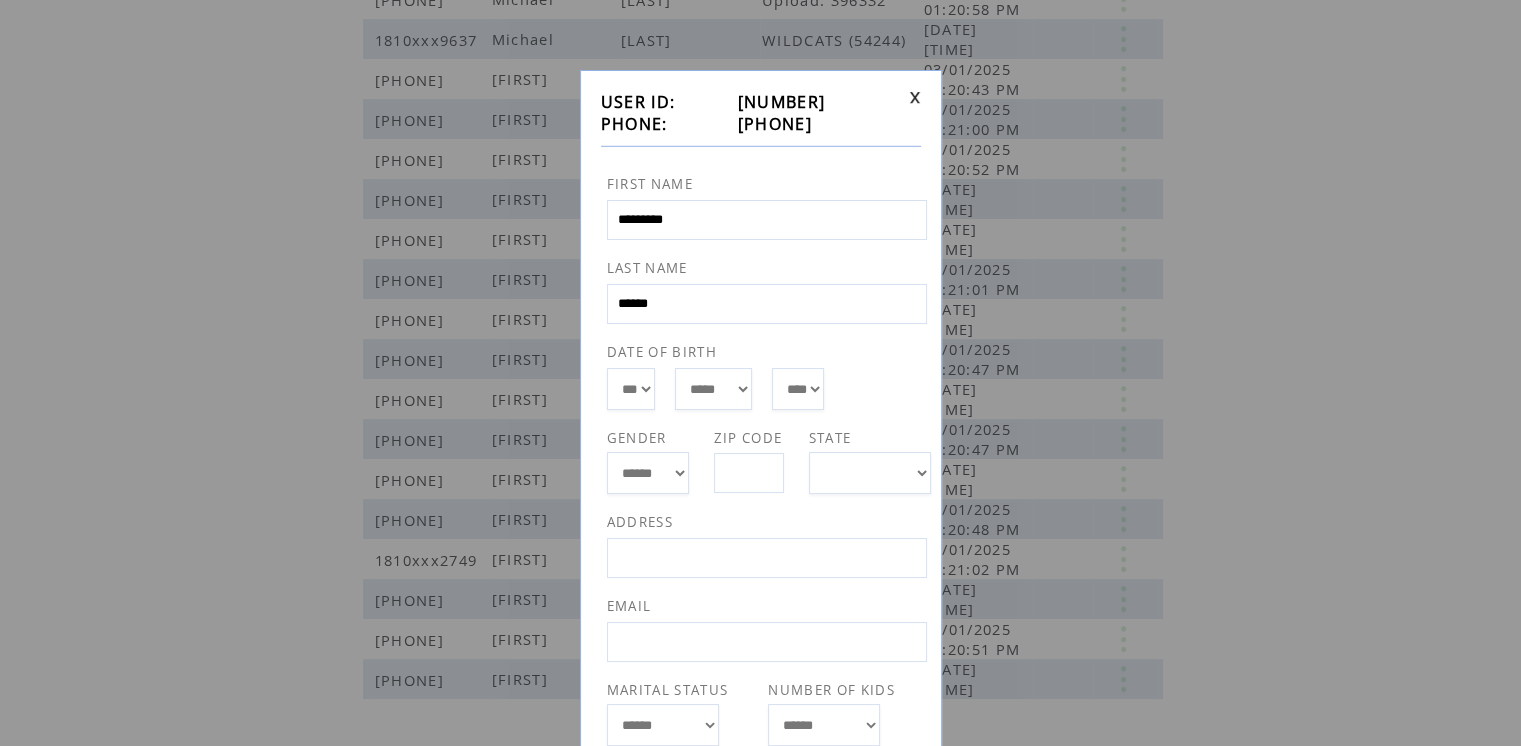 click on "**********" at bounding box center (761, 484) 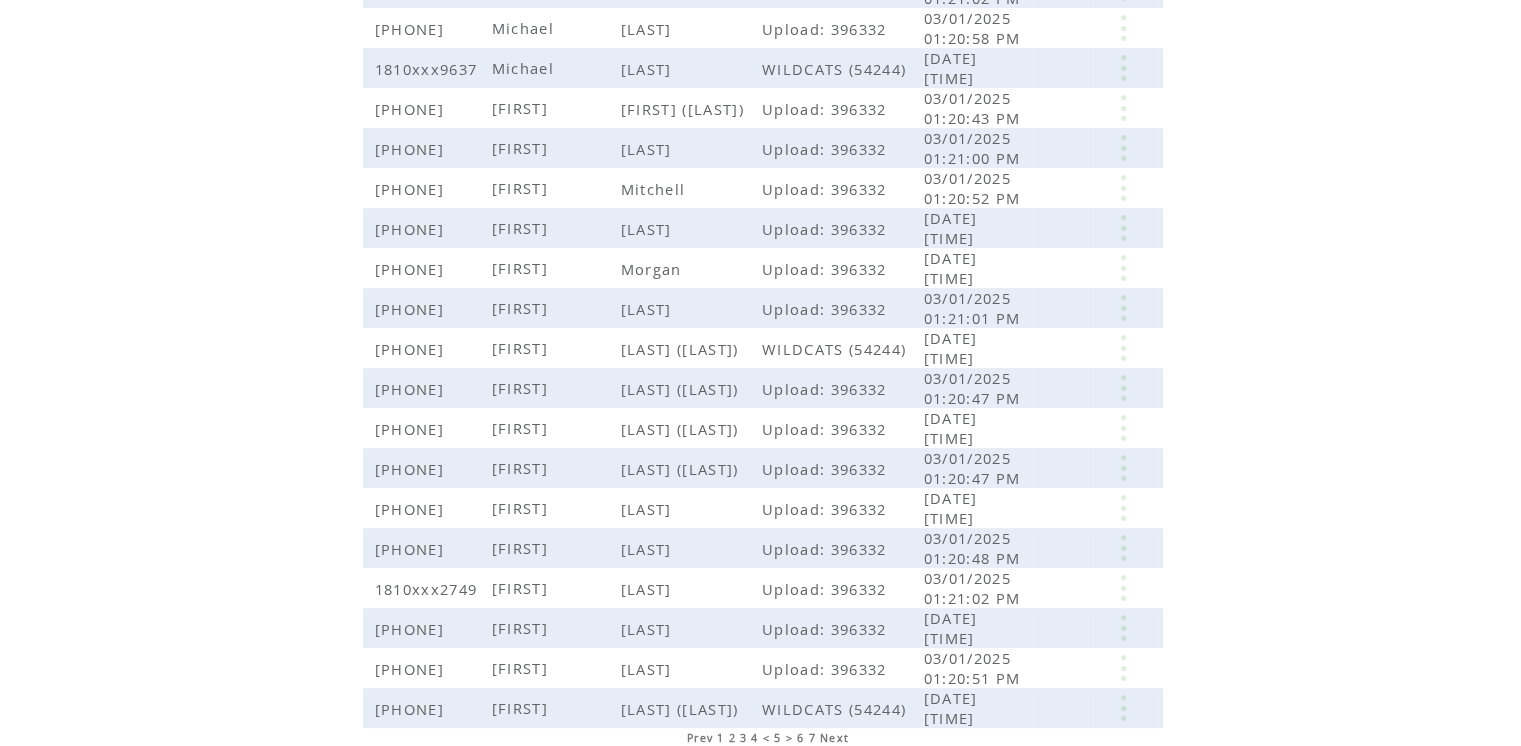 scroll, scrollTop: 304, scrollLeft: 0, axis: vertical 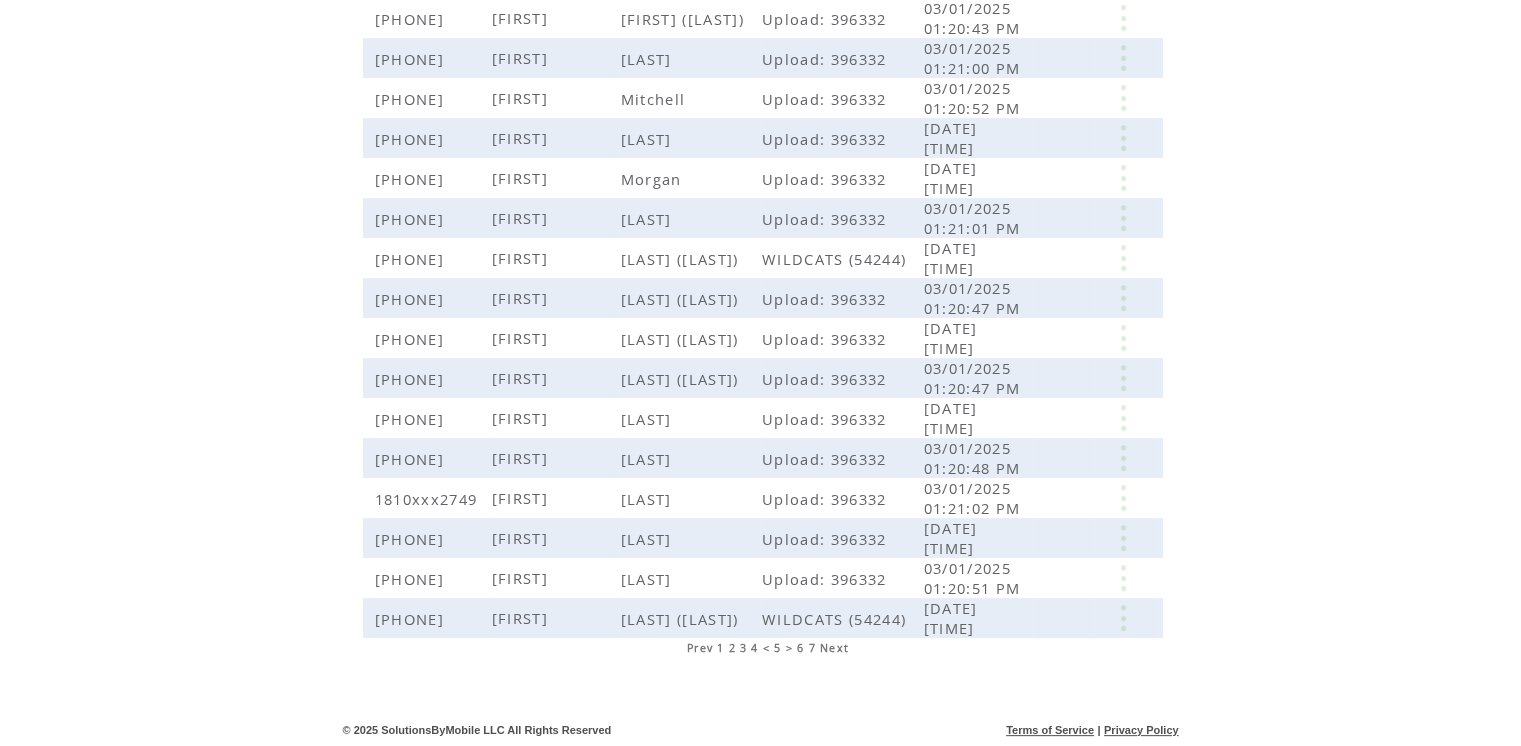 click on "4" at bounding box center [754, 648] 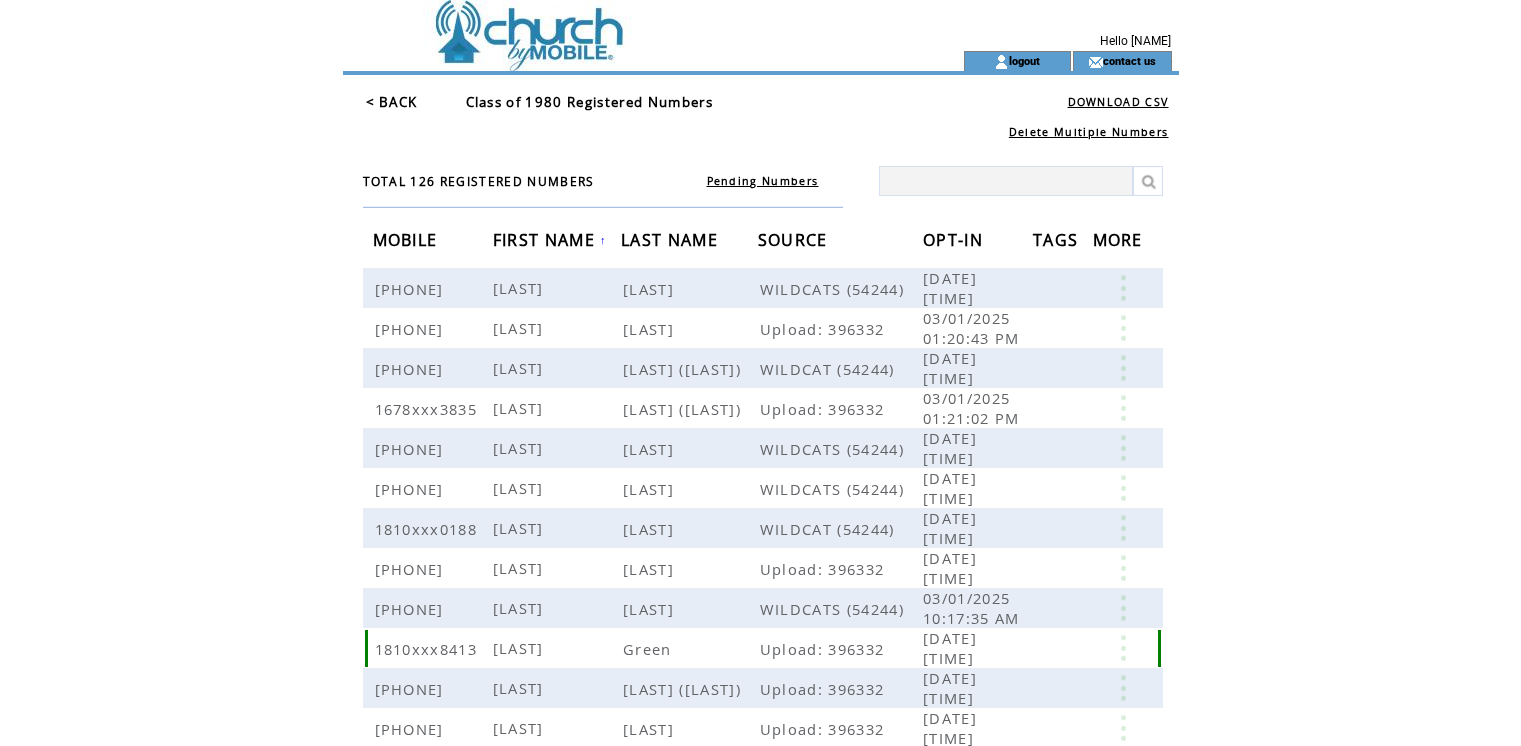 scroll, scrollTop: 0, scrollLeft: 0, axis: both 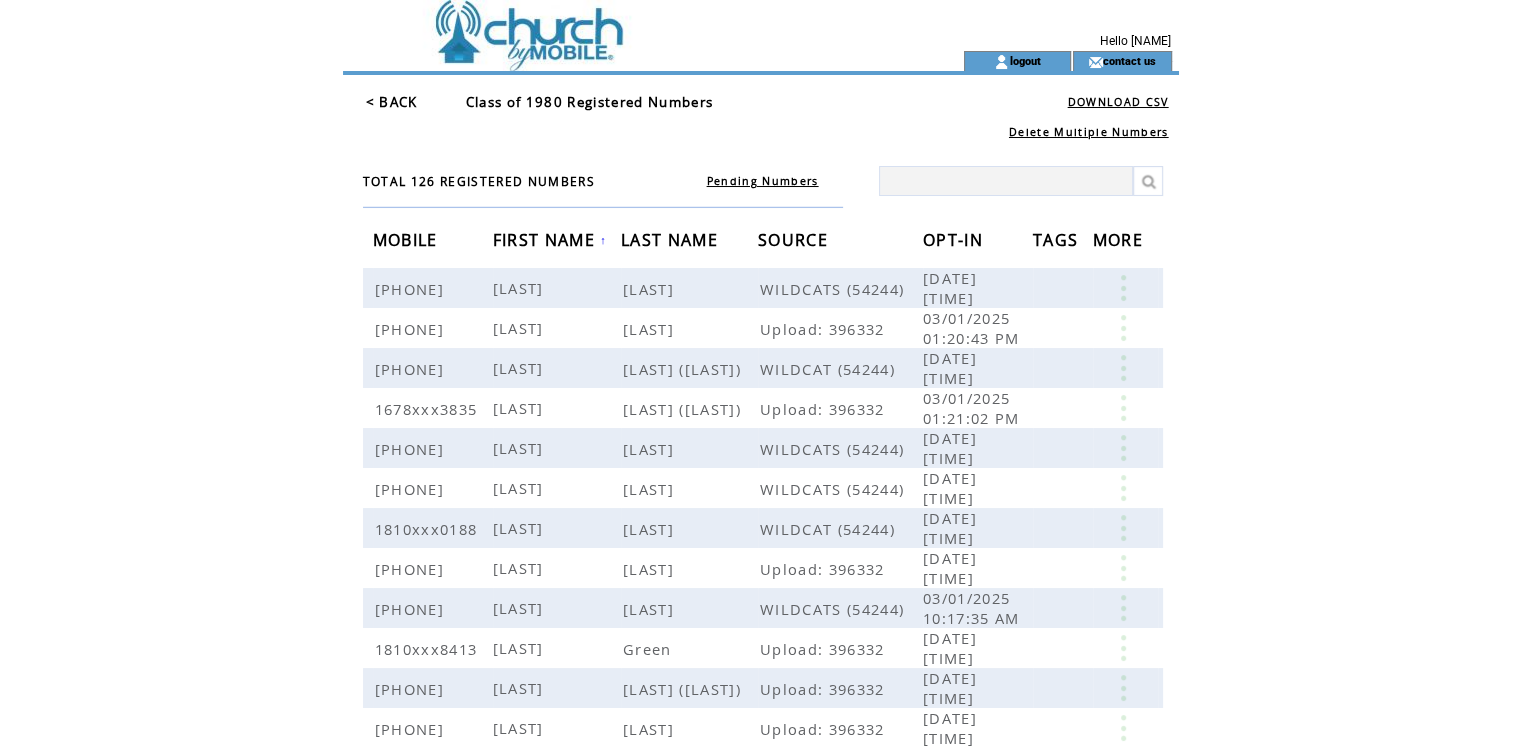 click on "< BACK" at bounding box center (392, 102) 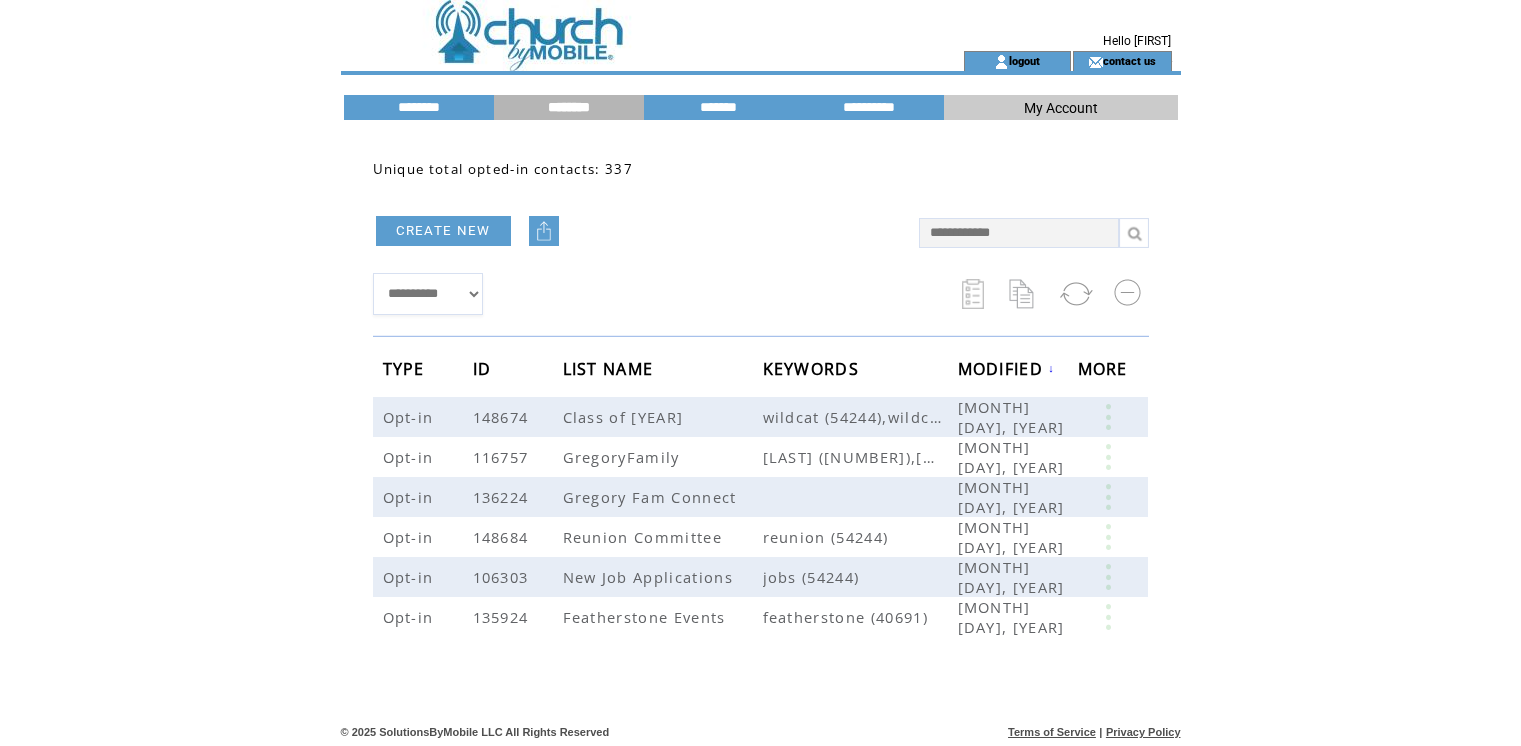 scroll, scrollTop: 0, scrollLeft: 0, axis: both 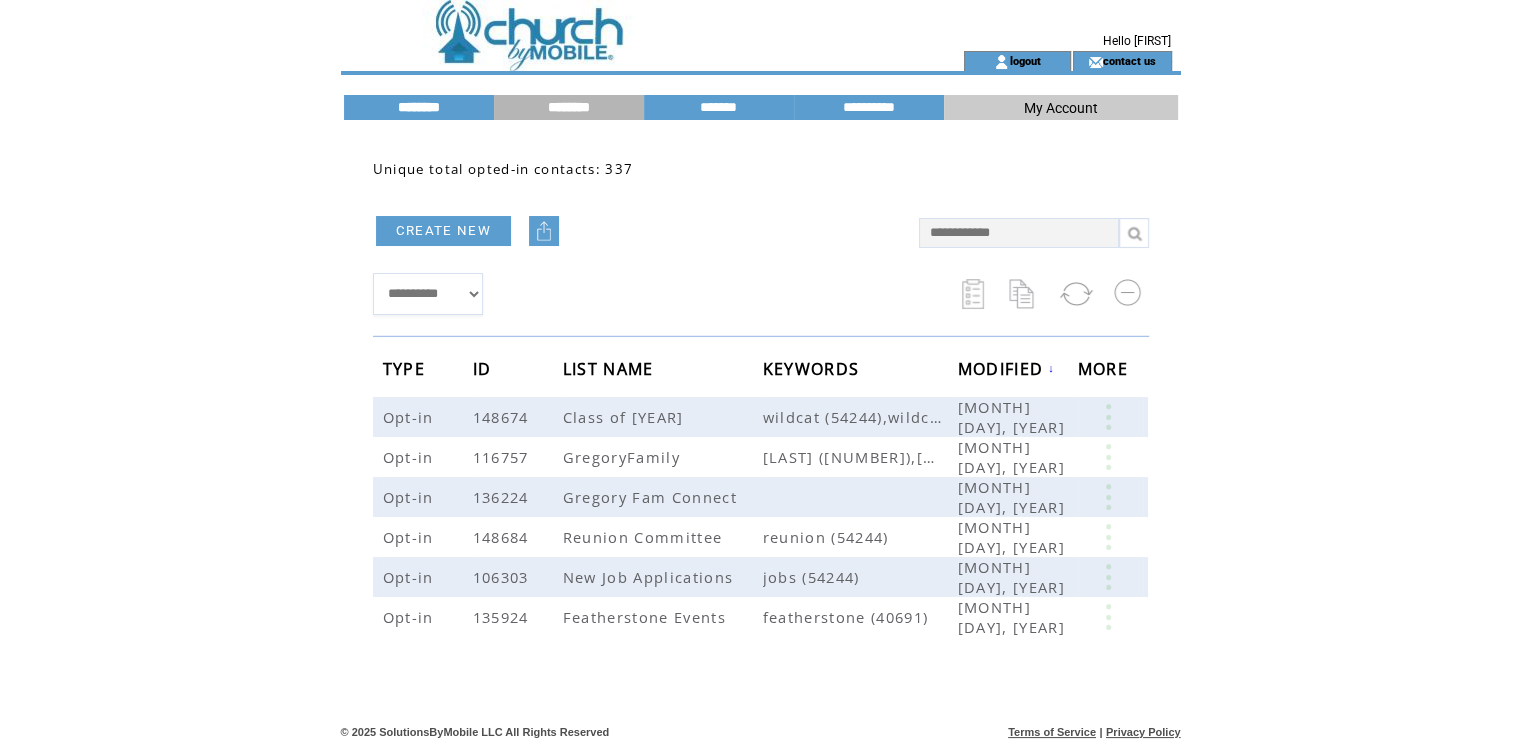 click on "********" at bounding box center [419, 107] 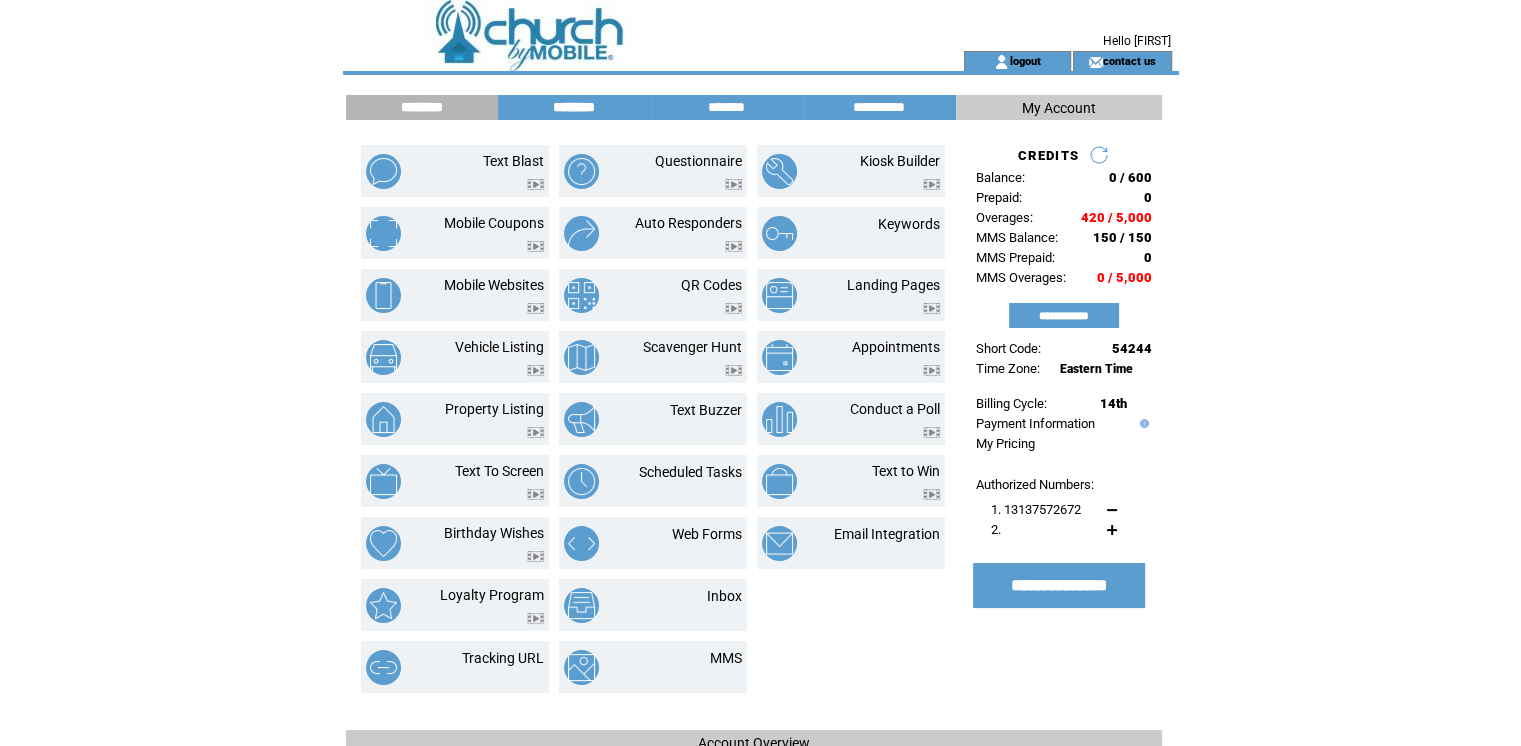 click on "********" at bounding box center [574, 107] 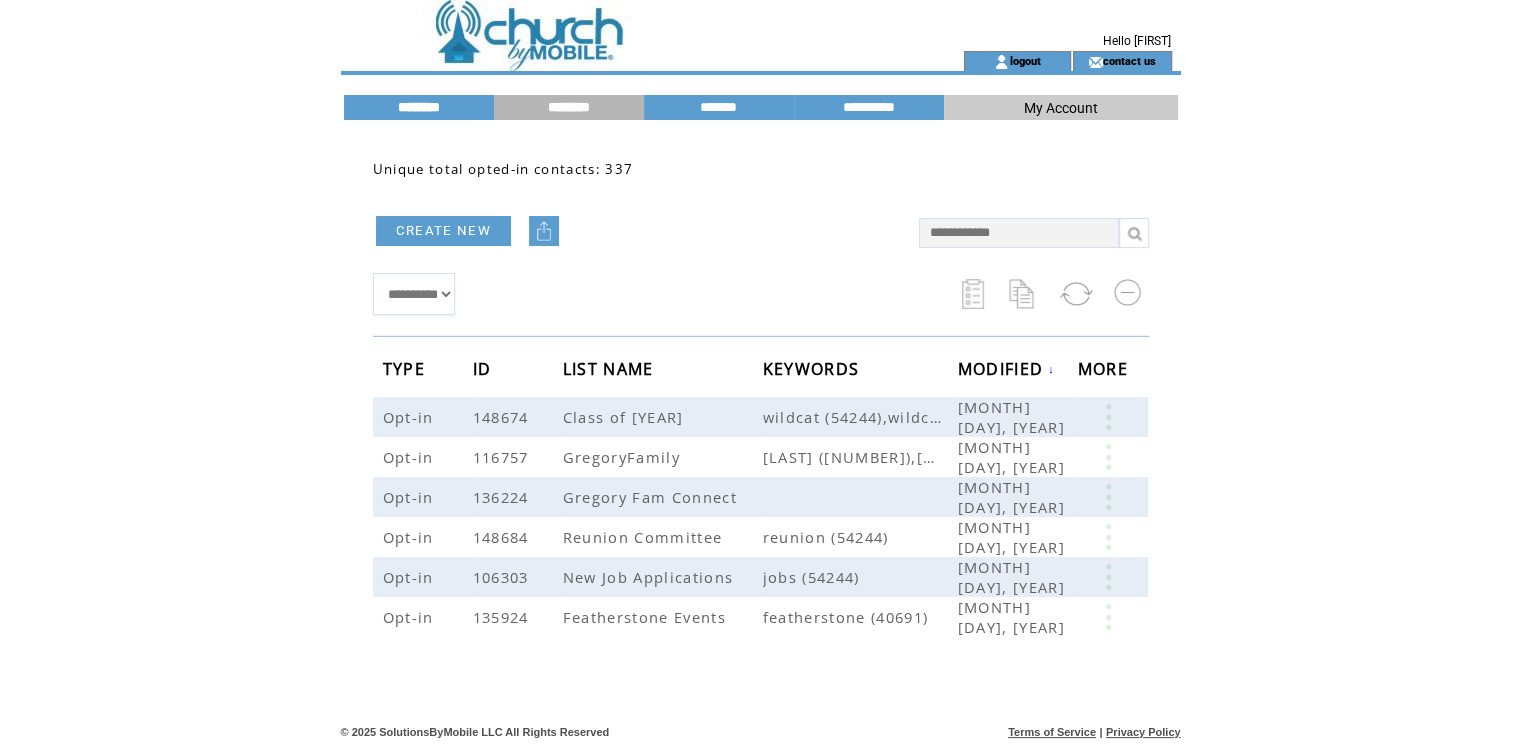 click on "********" at bounding box center (419, 107) 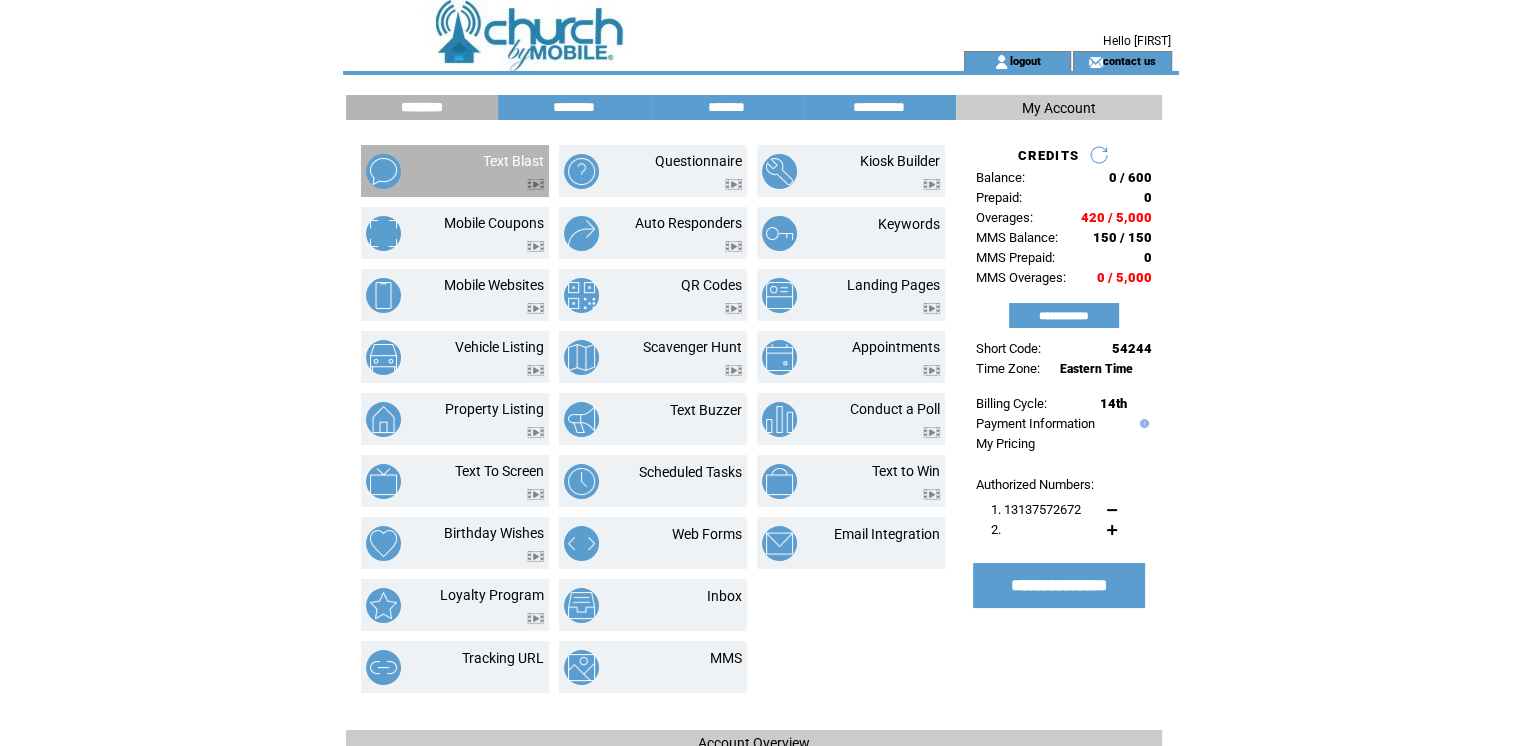 click on "Text Blast" at bounding box center [490, 171] 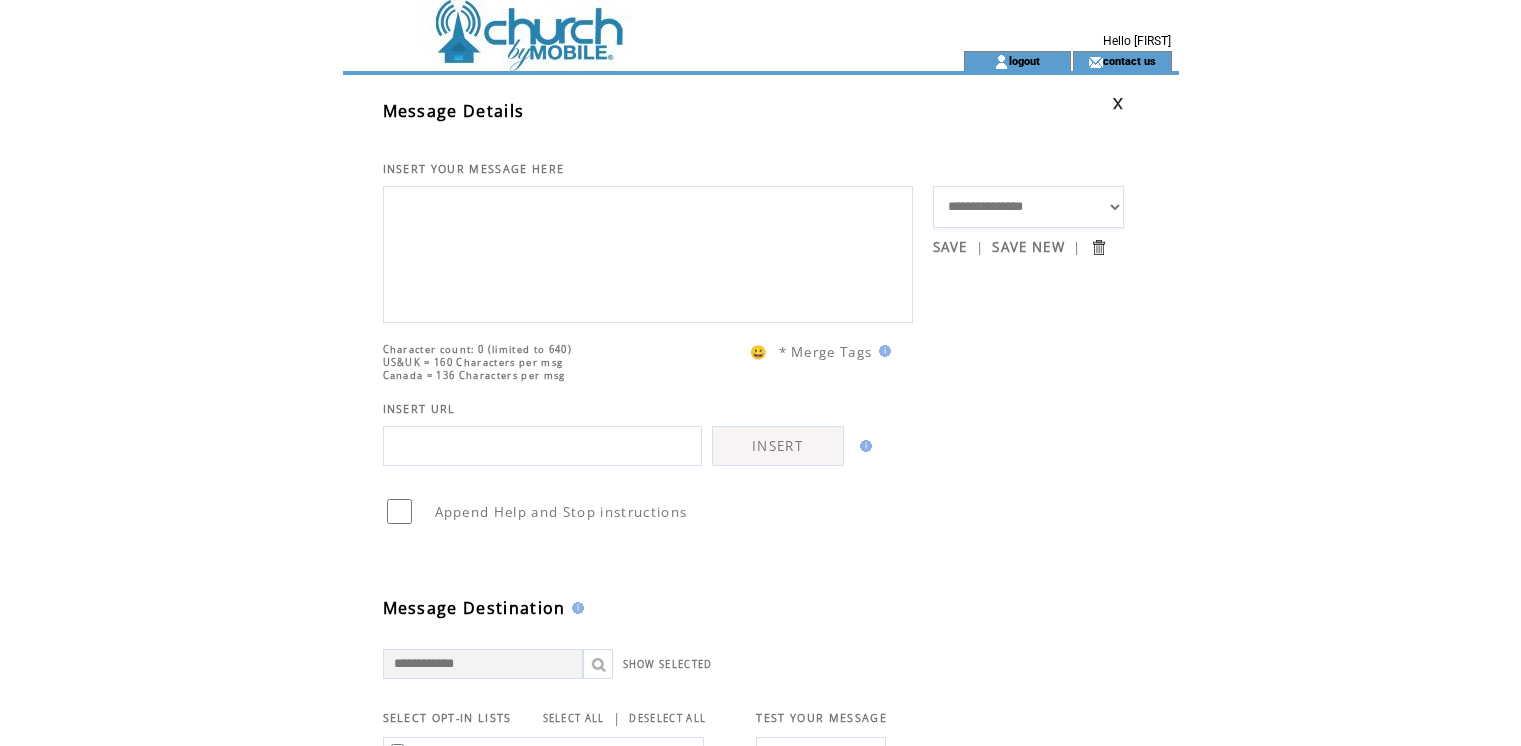 scroll, scrollTop: 0, scrollLeft: 0, axis: both 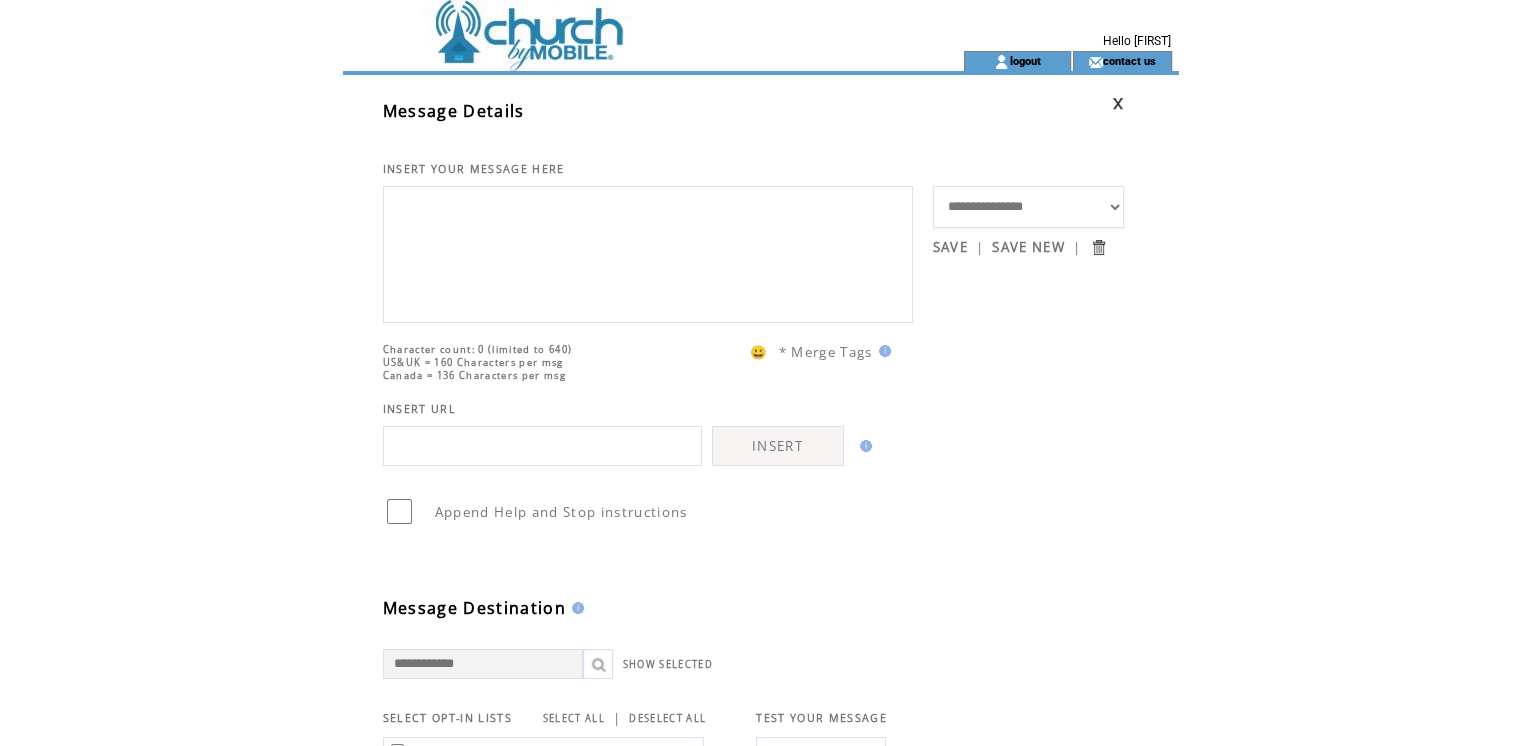 click at bounding box center (648, 252) 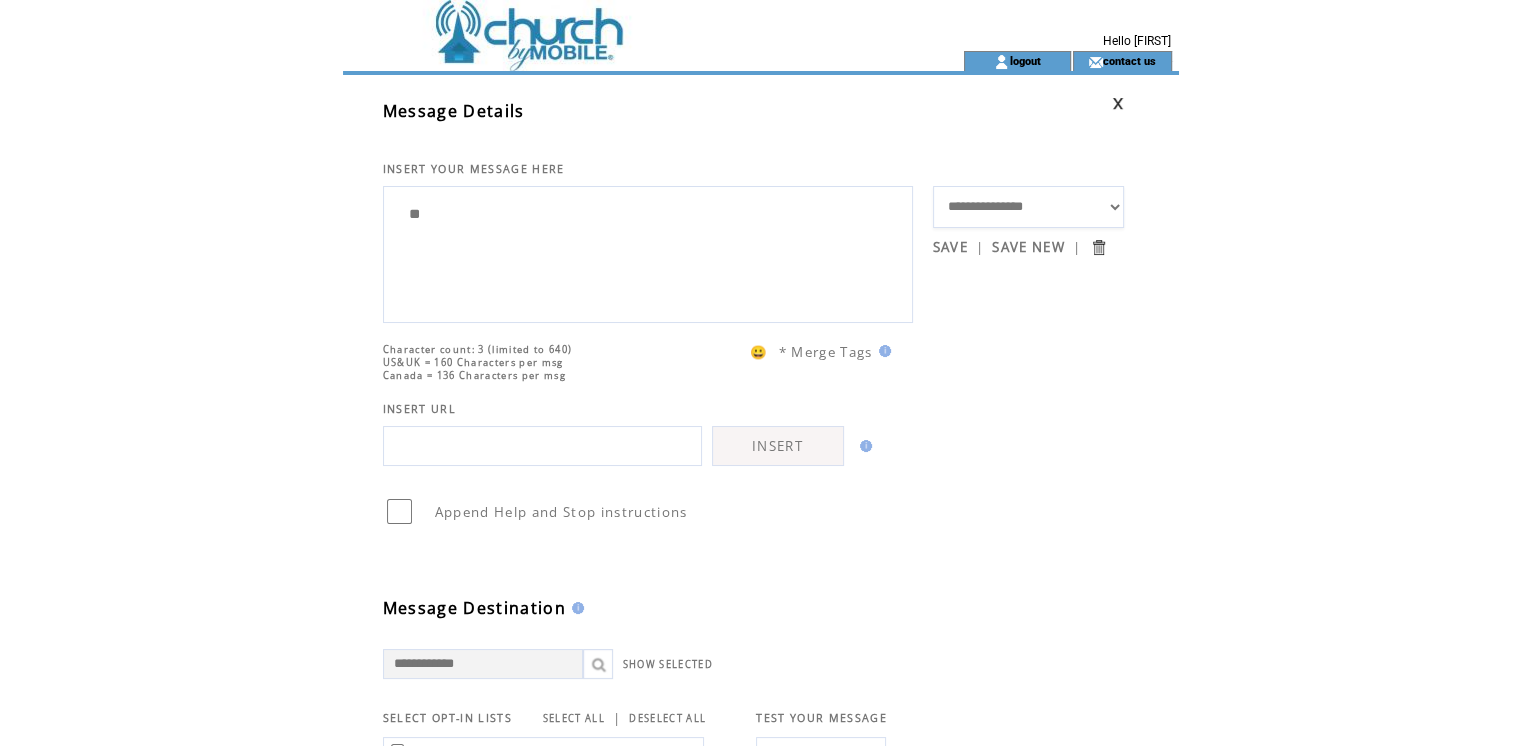 type on "*" 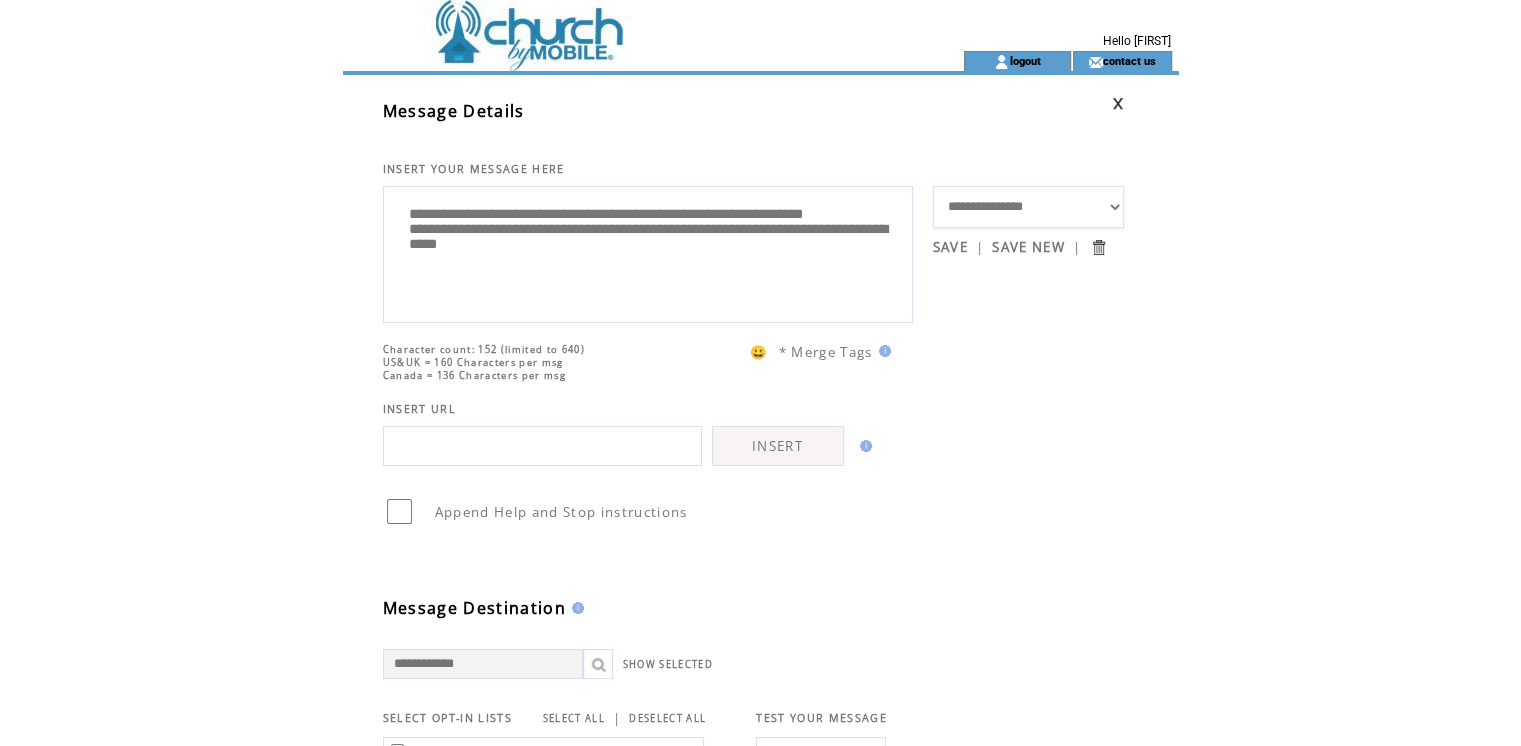 drag, startPoint x: 504, startPoint y: 254, endPoint x: 565, endPoint y: 253, distance: 61.008198 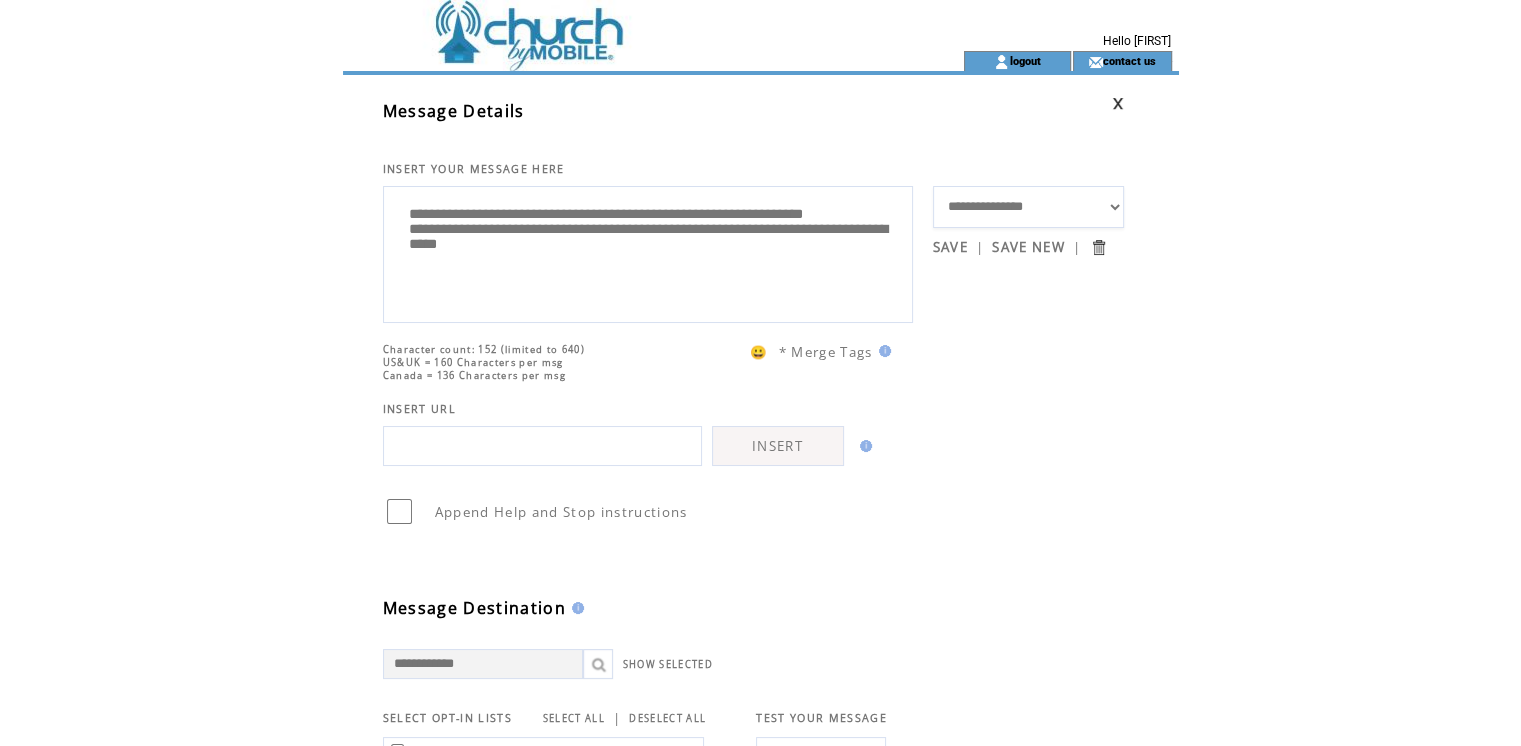 drag, startPoint x: 640, startPoint y: 257, endPoint x: 741, endPoint y: 253, distance: 101.07918 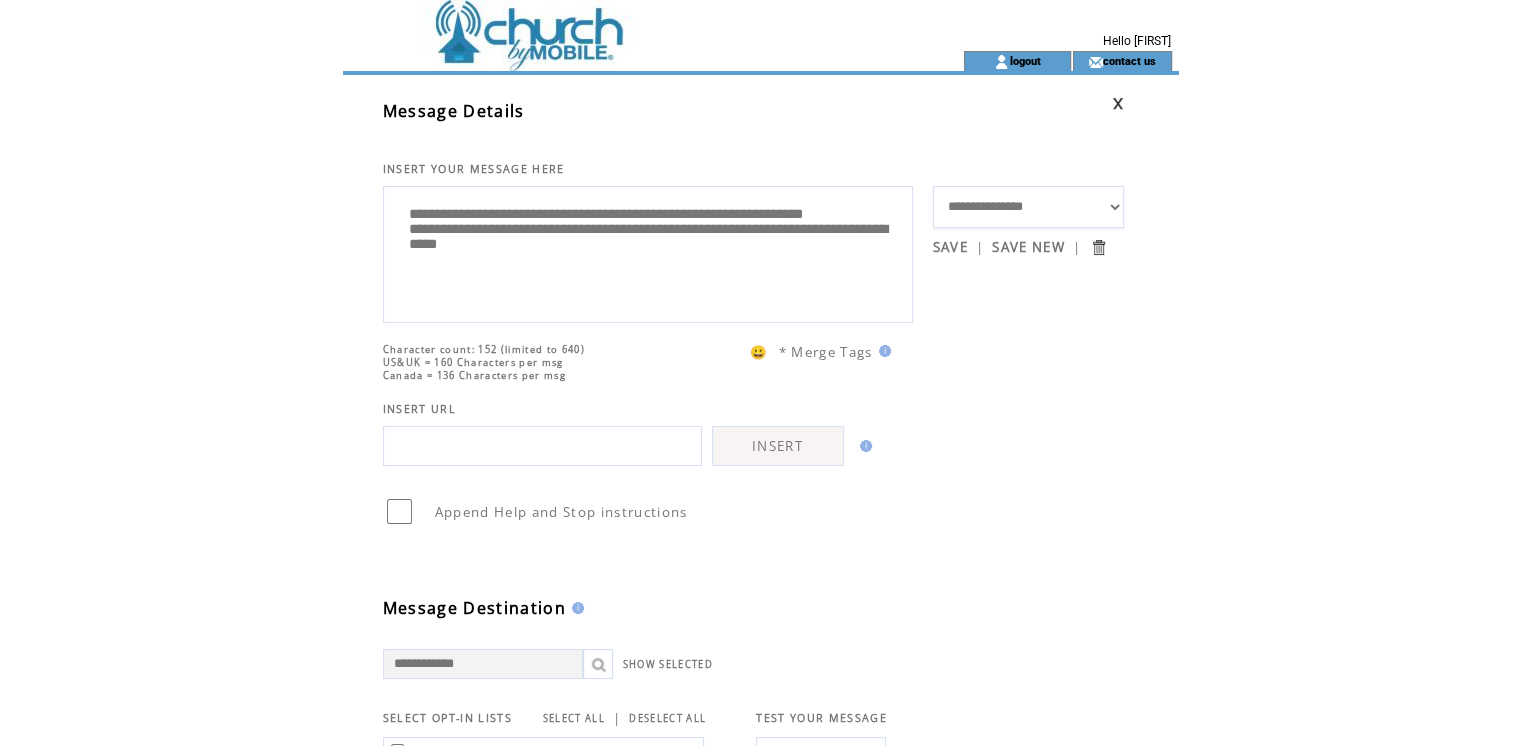 click on "**********" at bounding box center (648, 252) 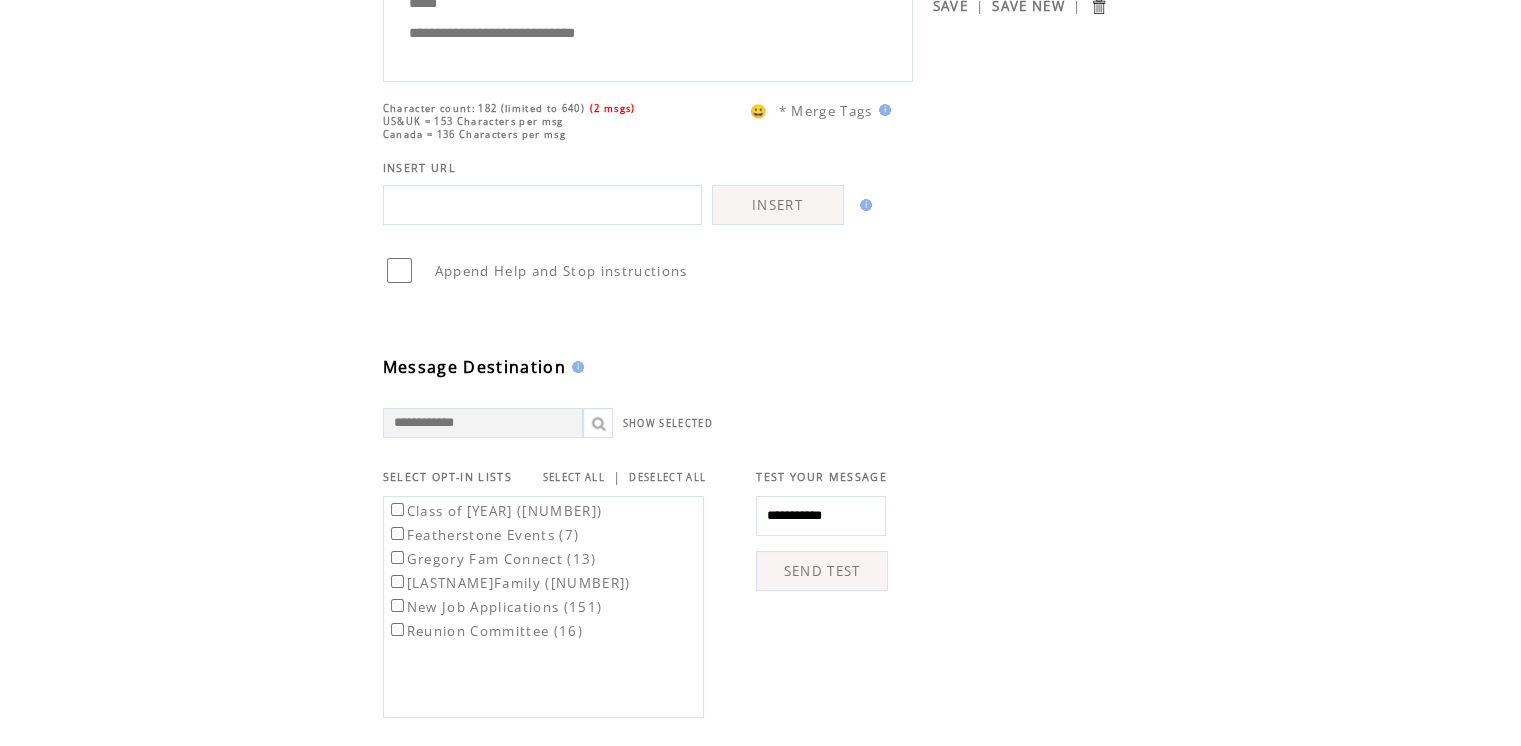 scroll, scrollTop: 261, scrollLeft: 0, axis: vertical 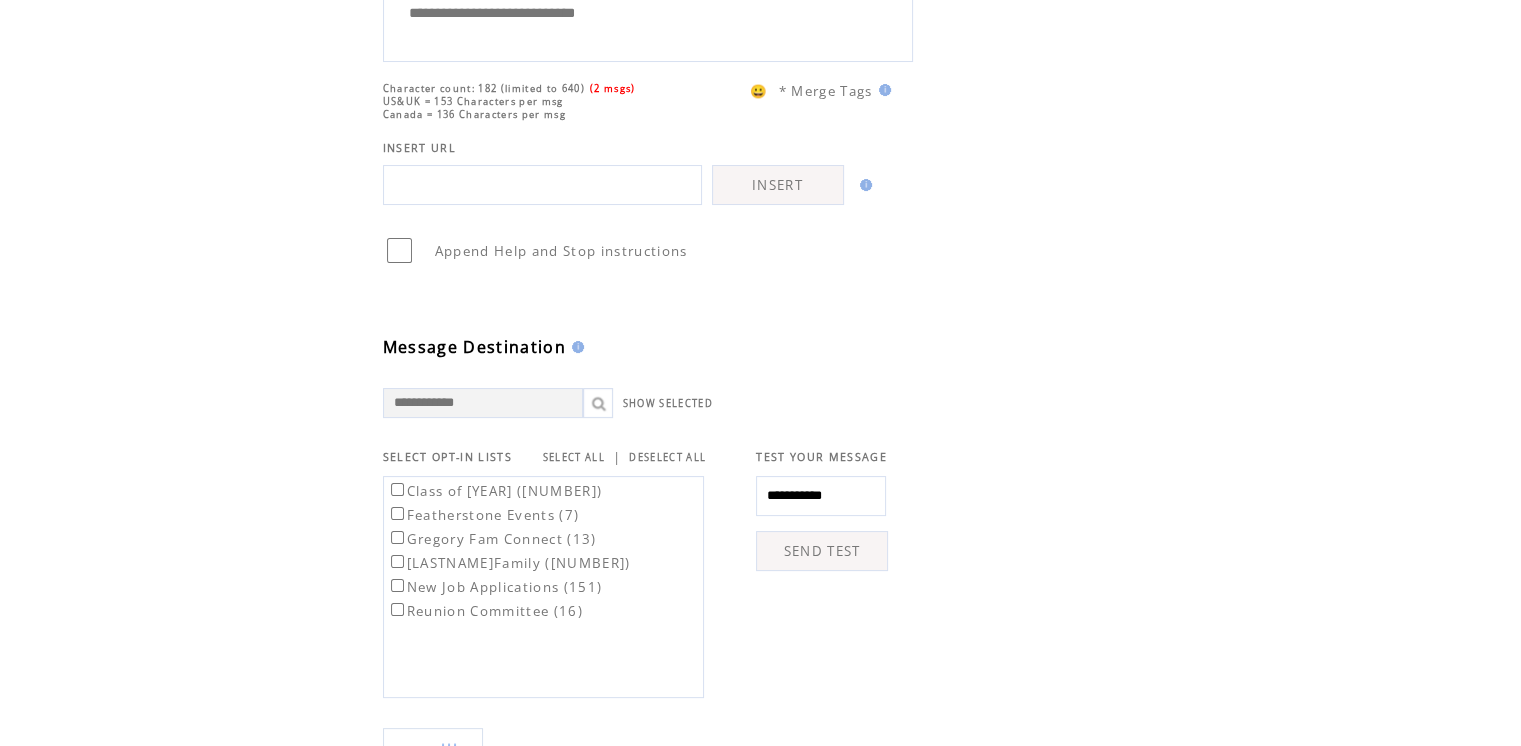 type on "**********" 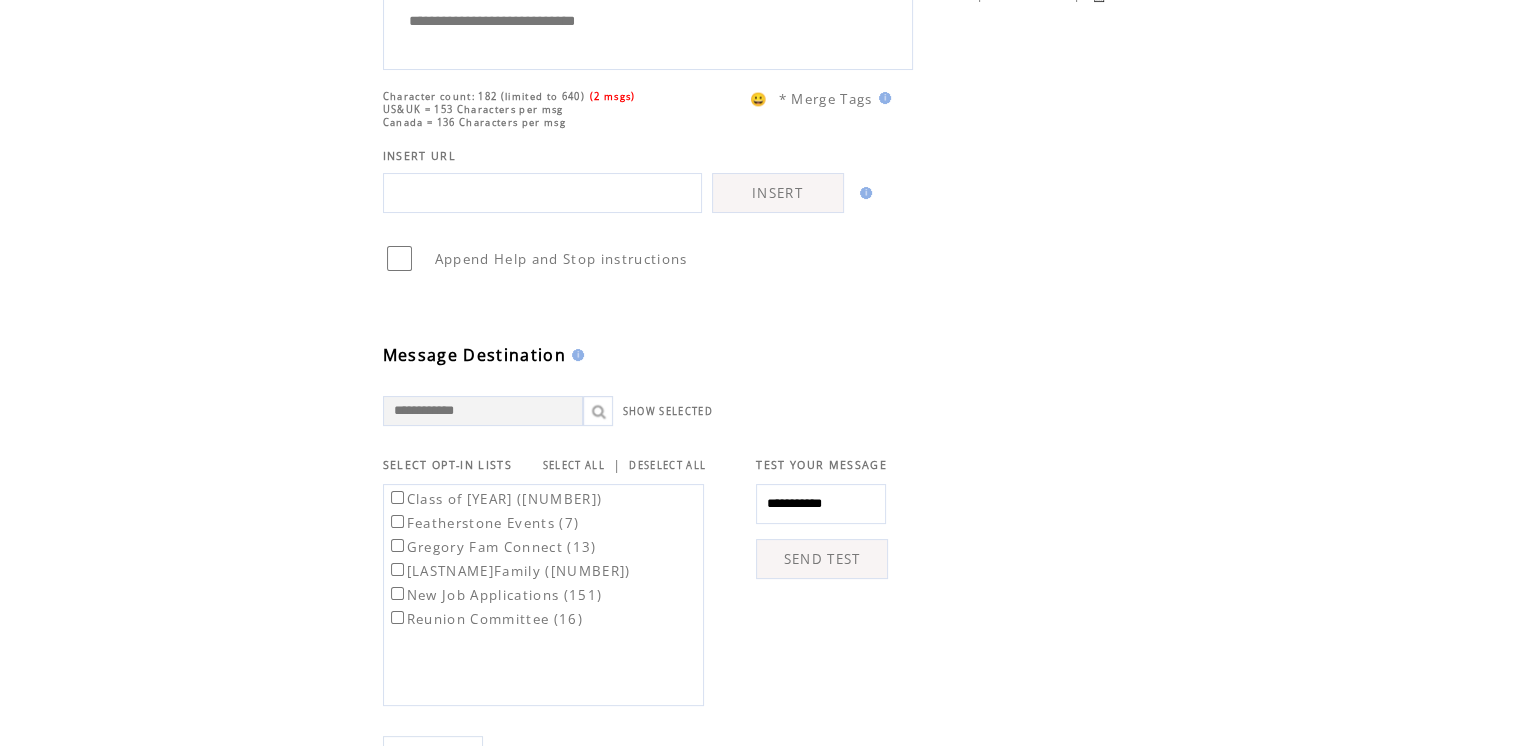 scroll, scrollTop: 249, scrollLeft: 0, axis: vertical 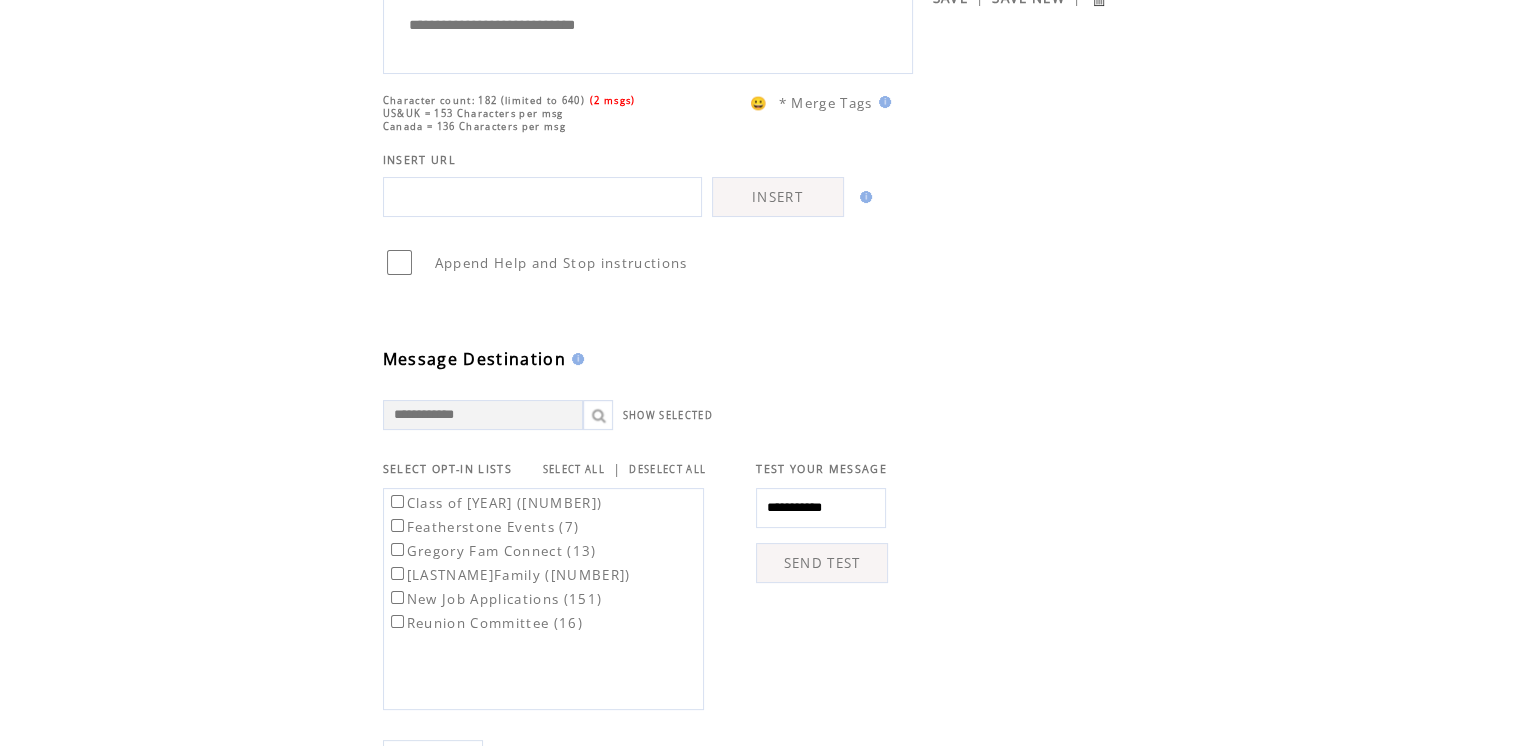 drag, startPoint x: 870, startPoint y: 536, endPoint x: 716, endPoint y: 553, distance: 154.93547 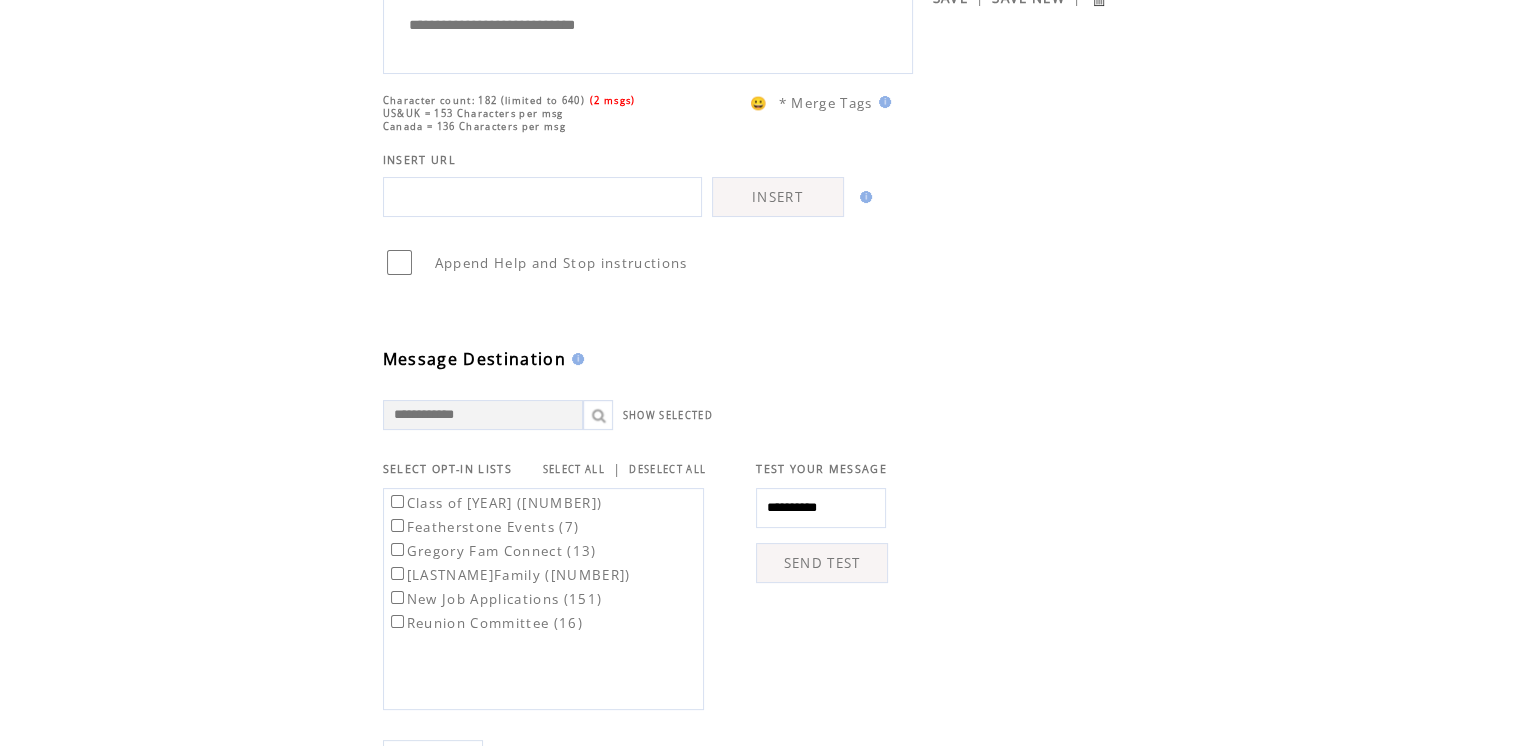 click on "**********" at bounding box center [821, 508] 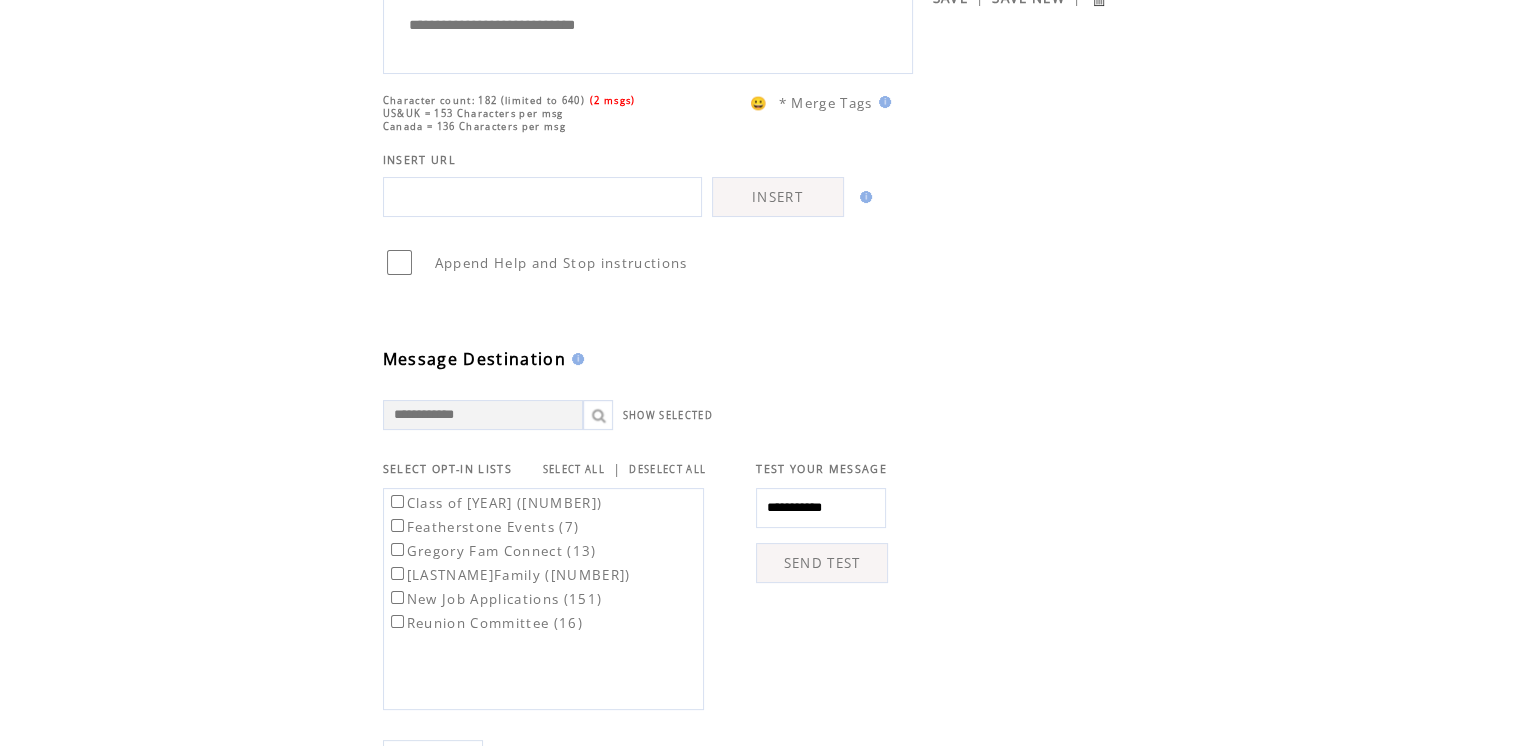 type on "**********" 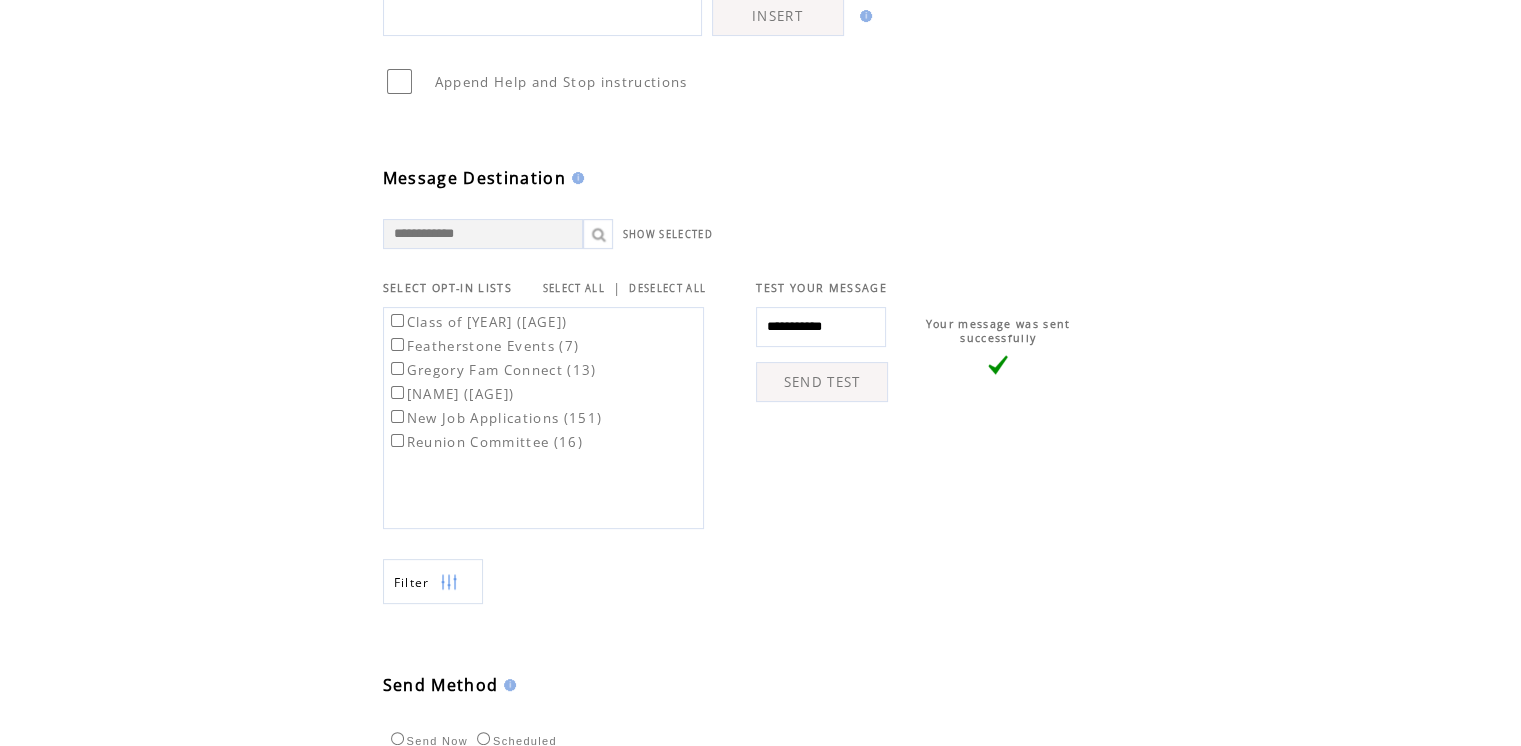 scroll, scrollTop: 460, scrollLeft: 0, axis: vertical 